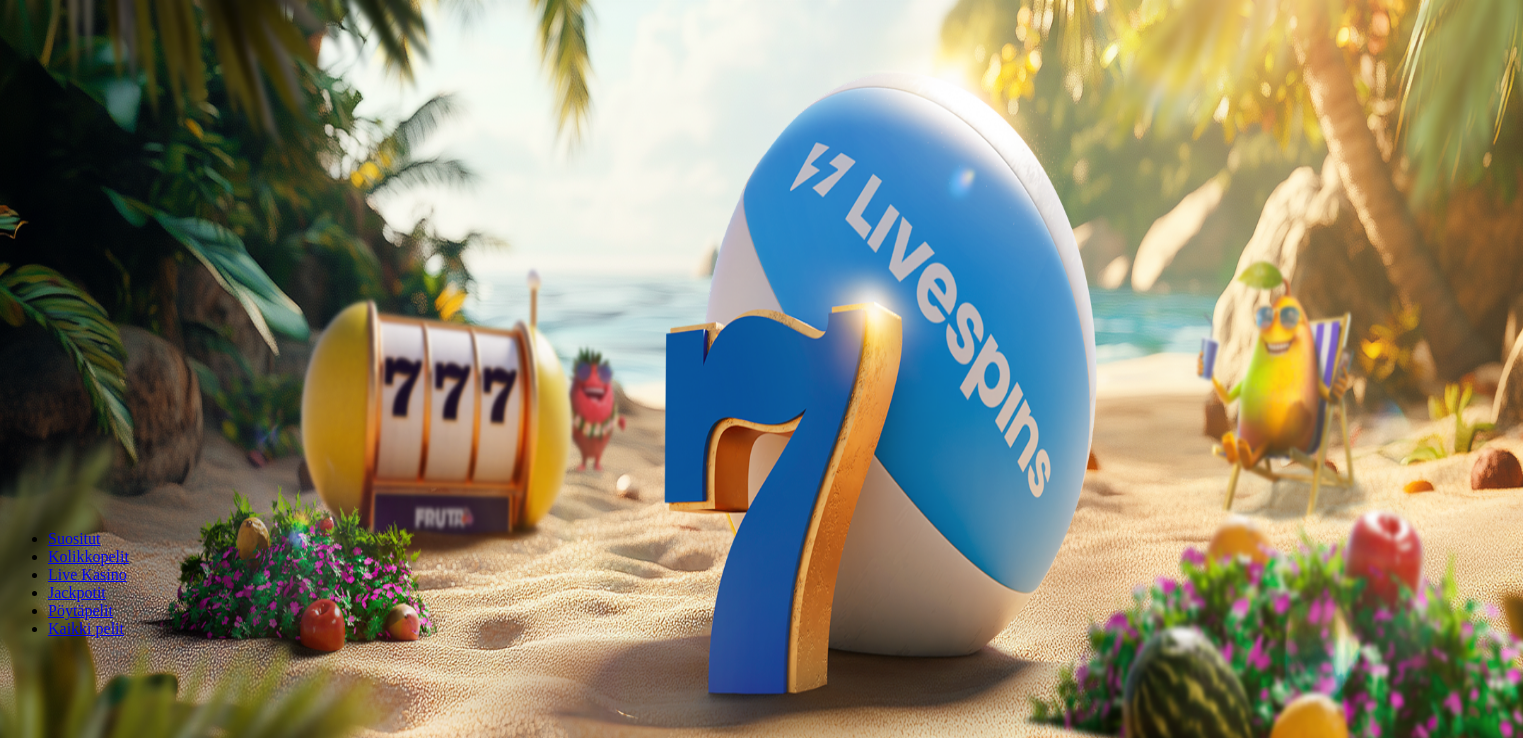 scroll, scrollTop: 0, scrollLeft: 0, axis: both 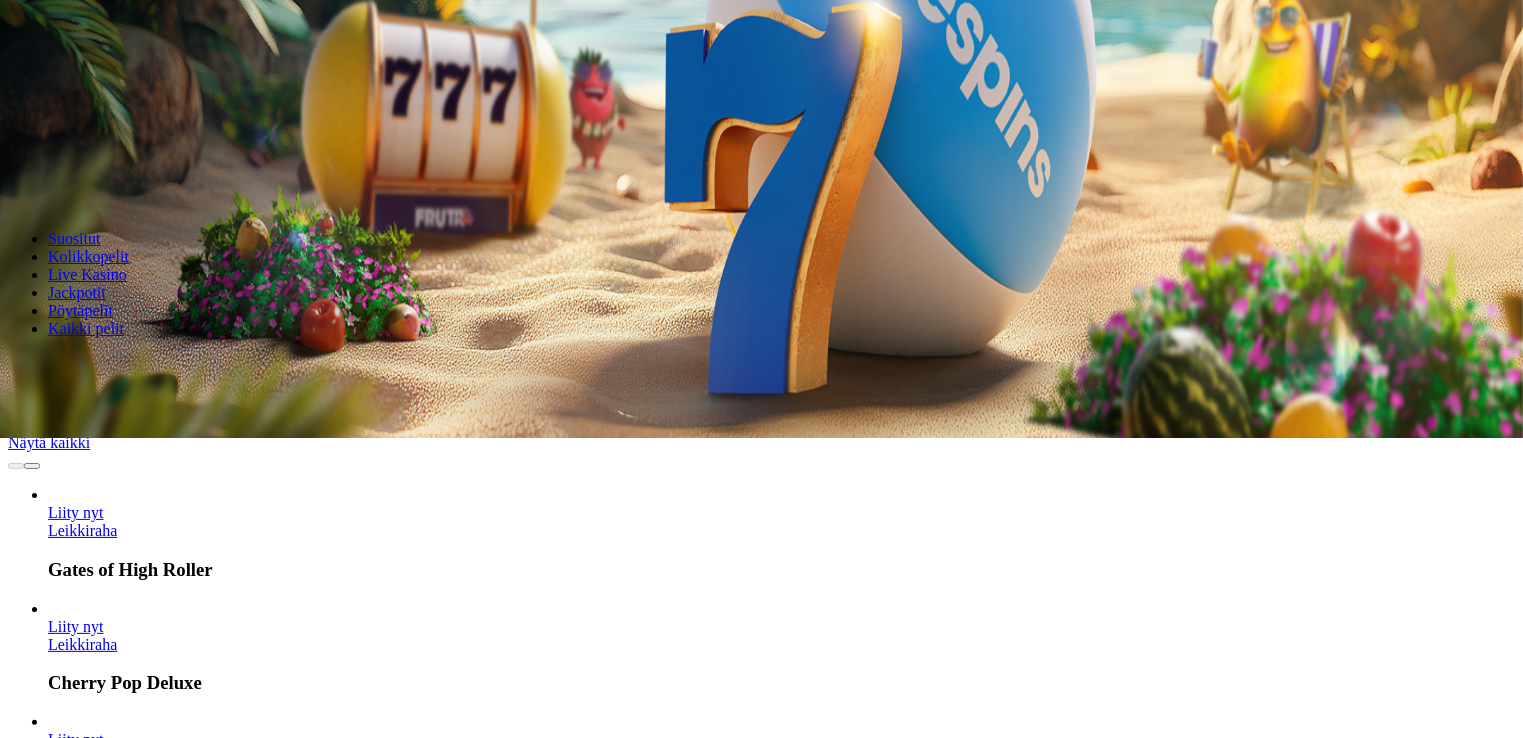 click at bounding box center [32, 466] 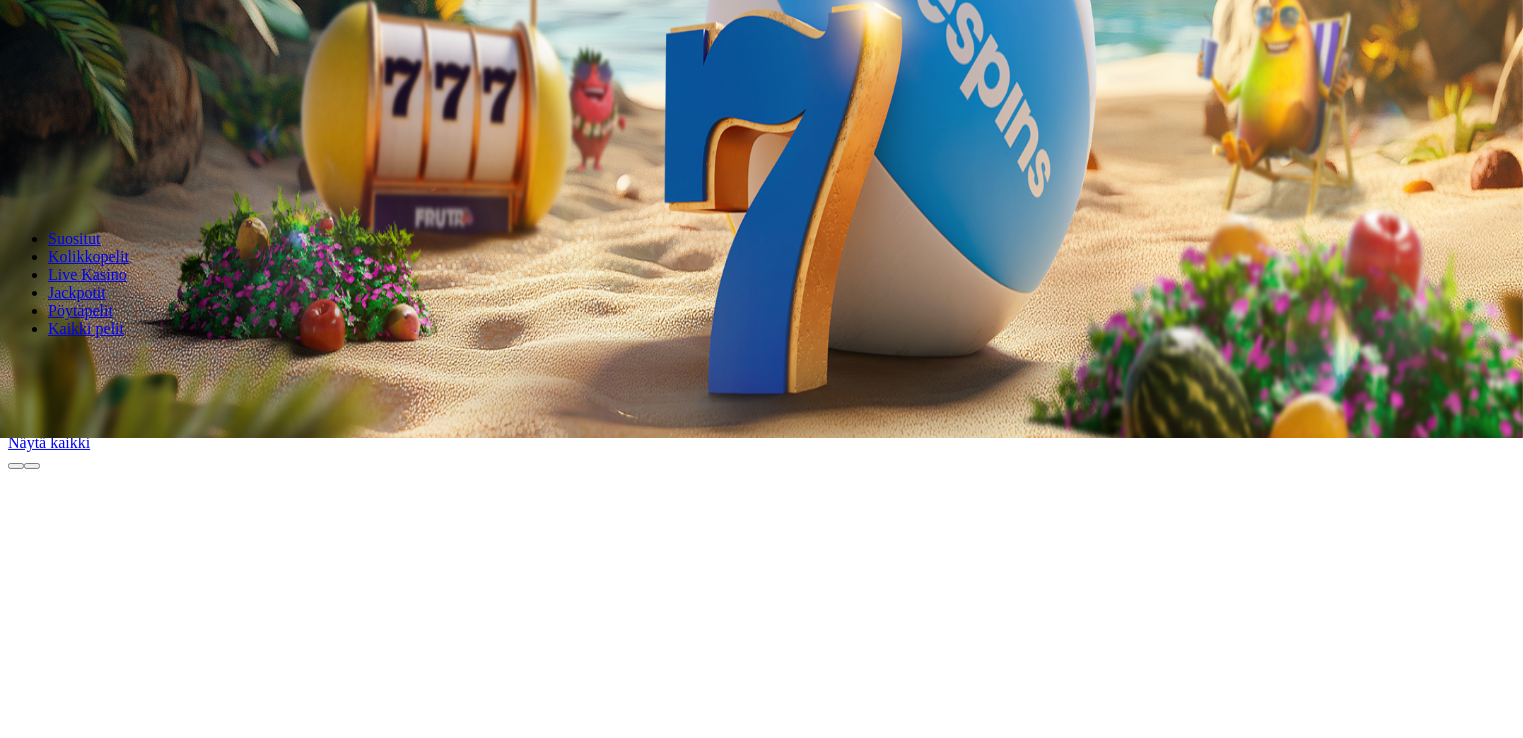 click at bounding box center [32, 466] 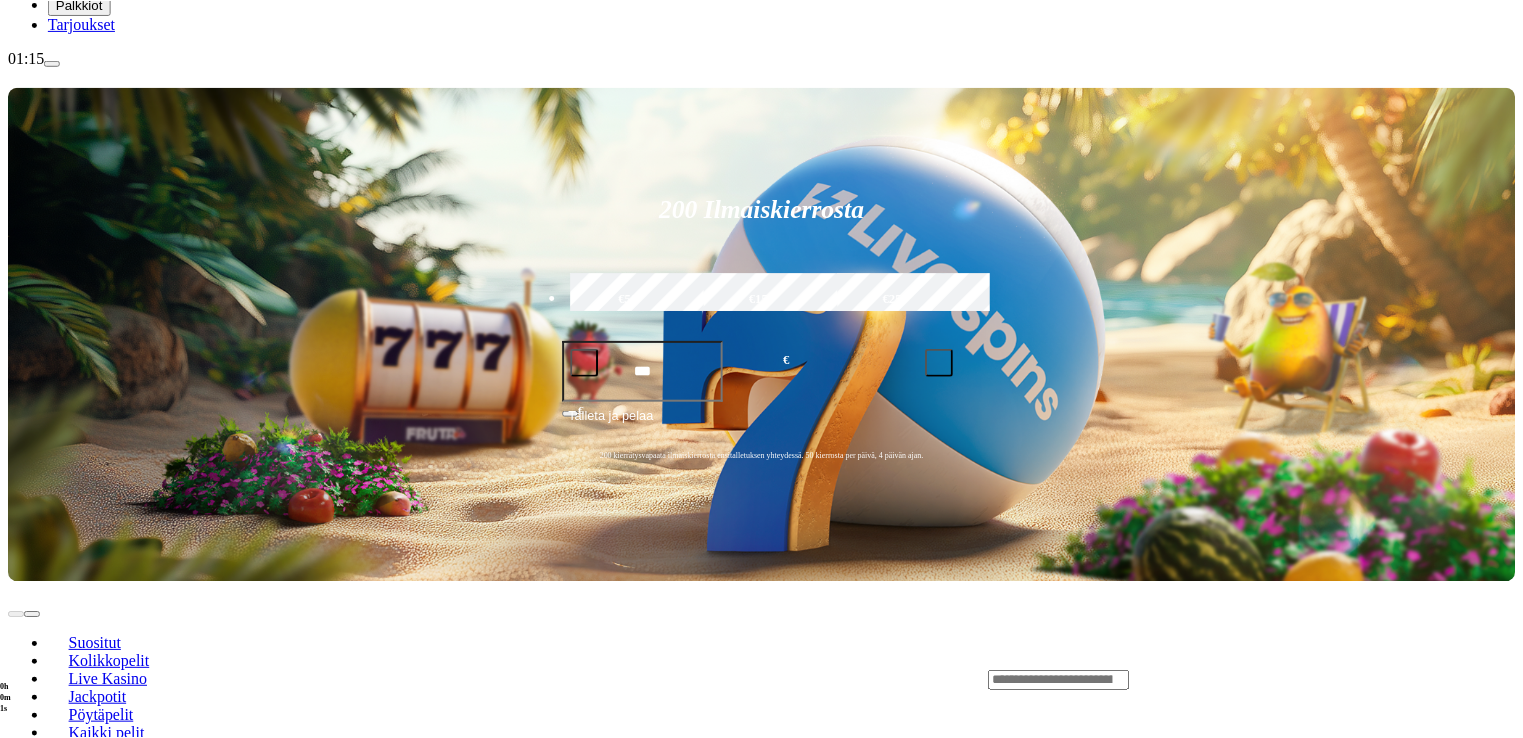 scroll, scrollTop: 0, scrollLeft: 0, axis: both 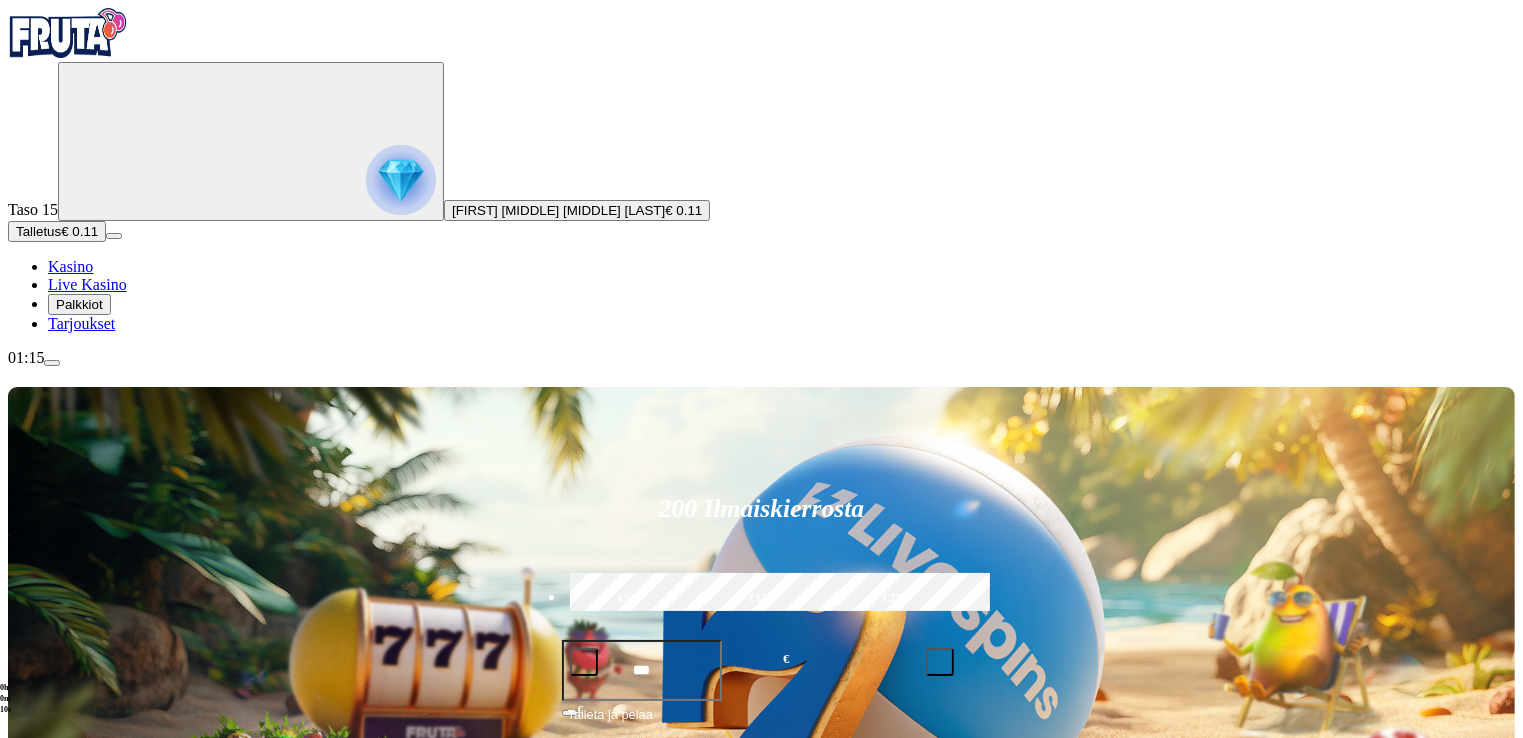 click on "€50" at bounding box center [628, 599] 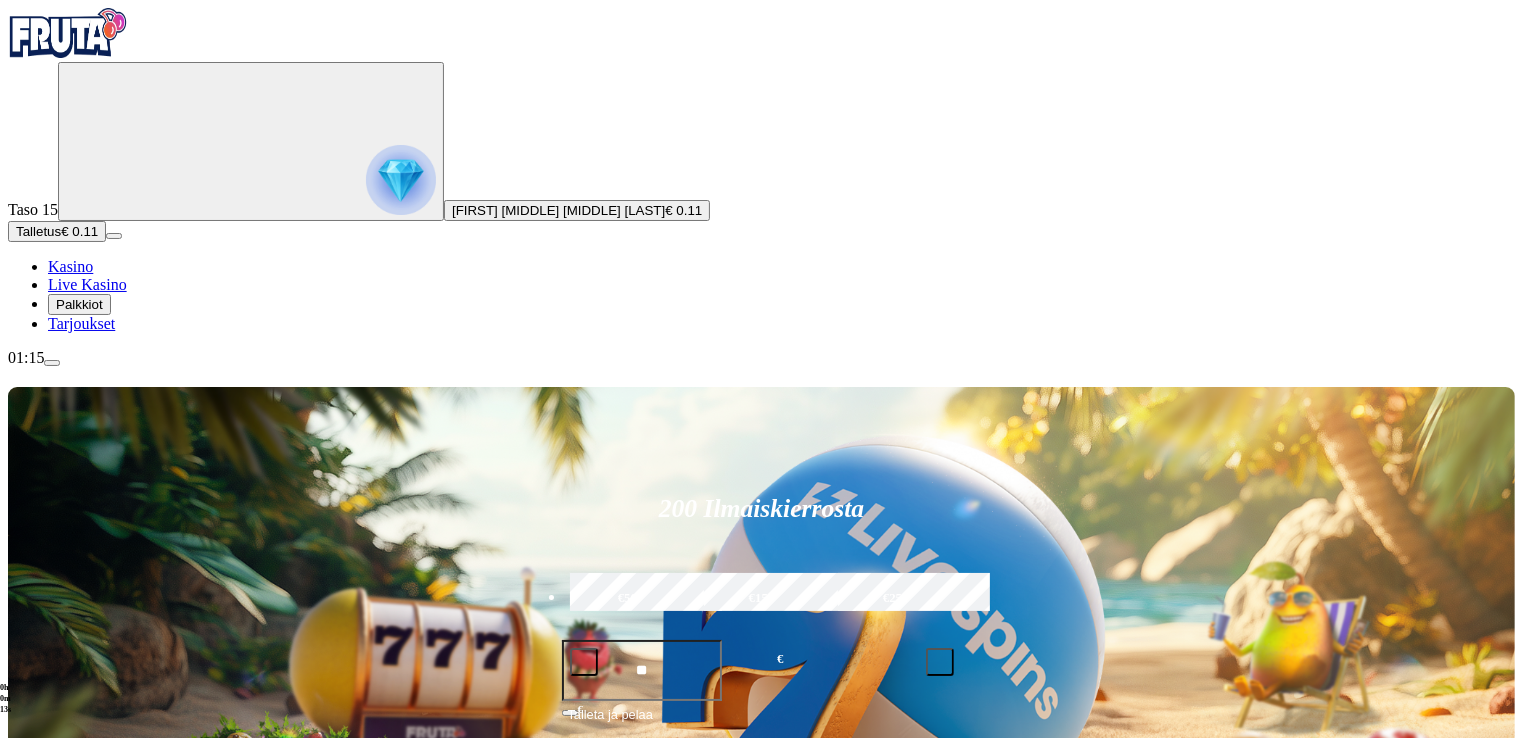 click on "Talleta ja pelaa" at bounding box center (610, 723) 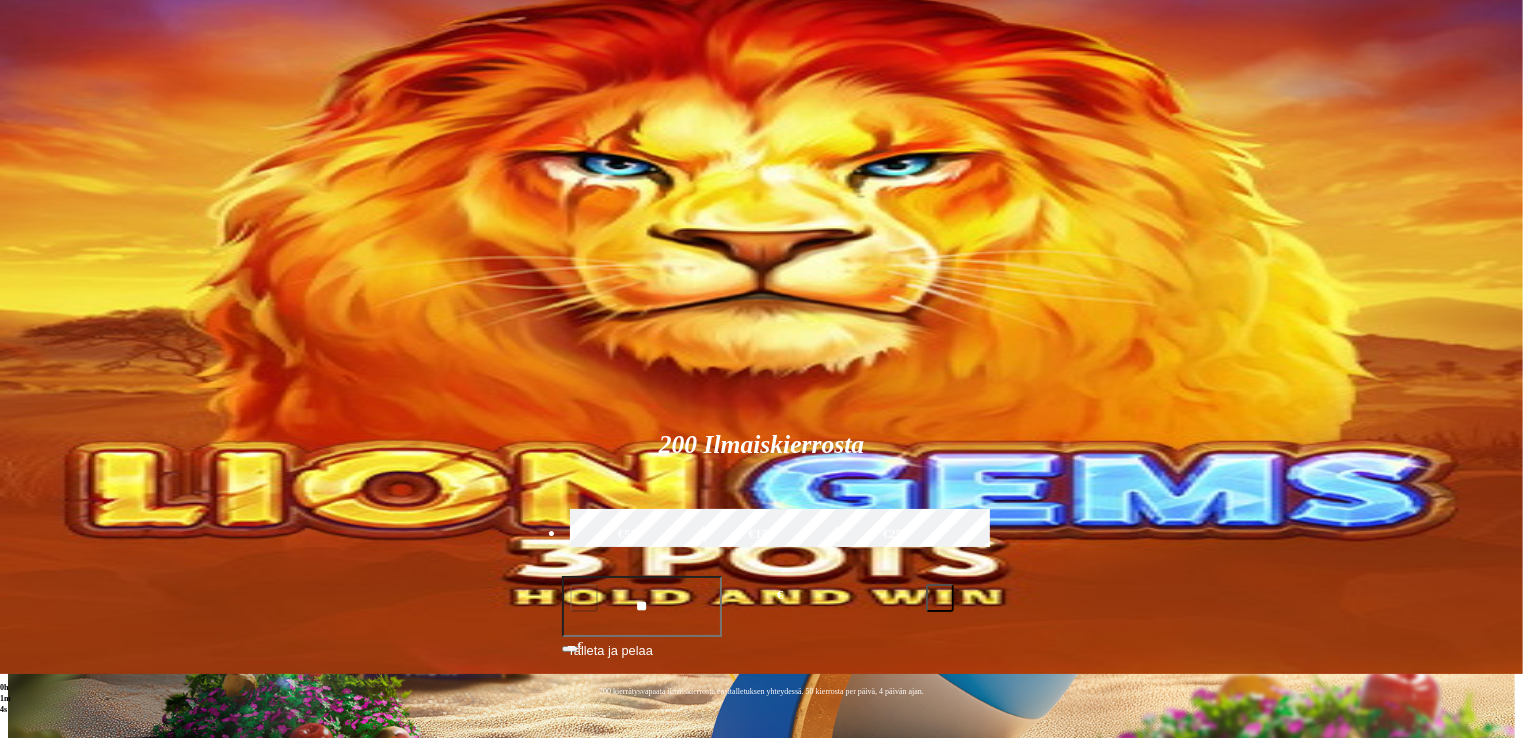 scroll, scrollTop: 100, scrollLeft: 0, axis: vertical 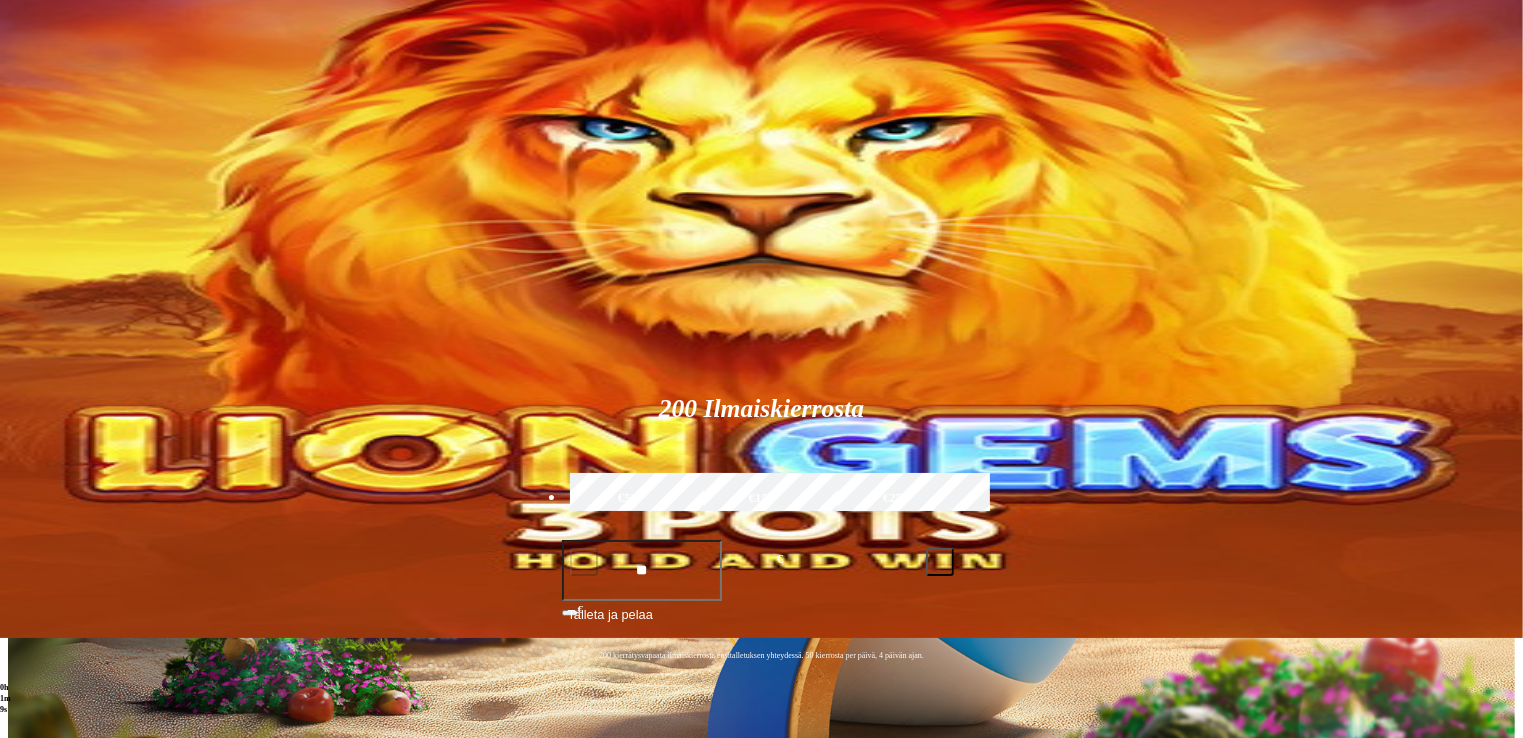 click at bounding box center [32, 1051] 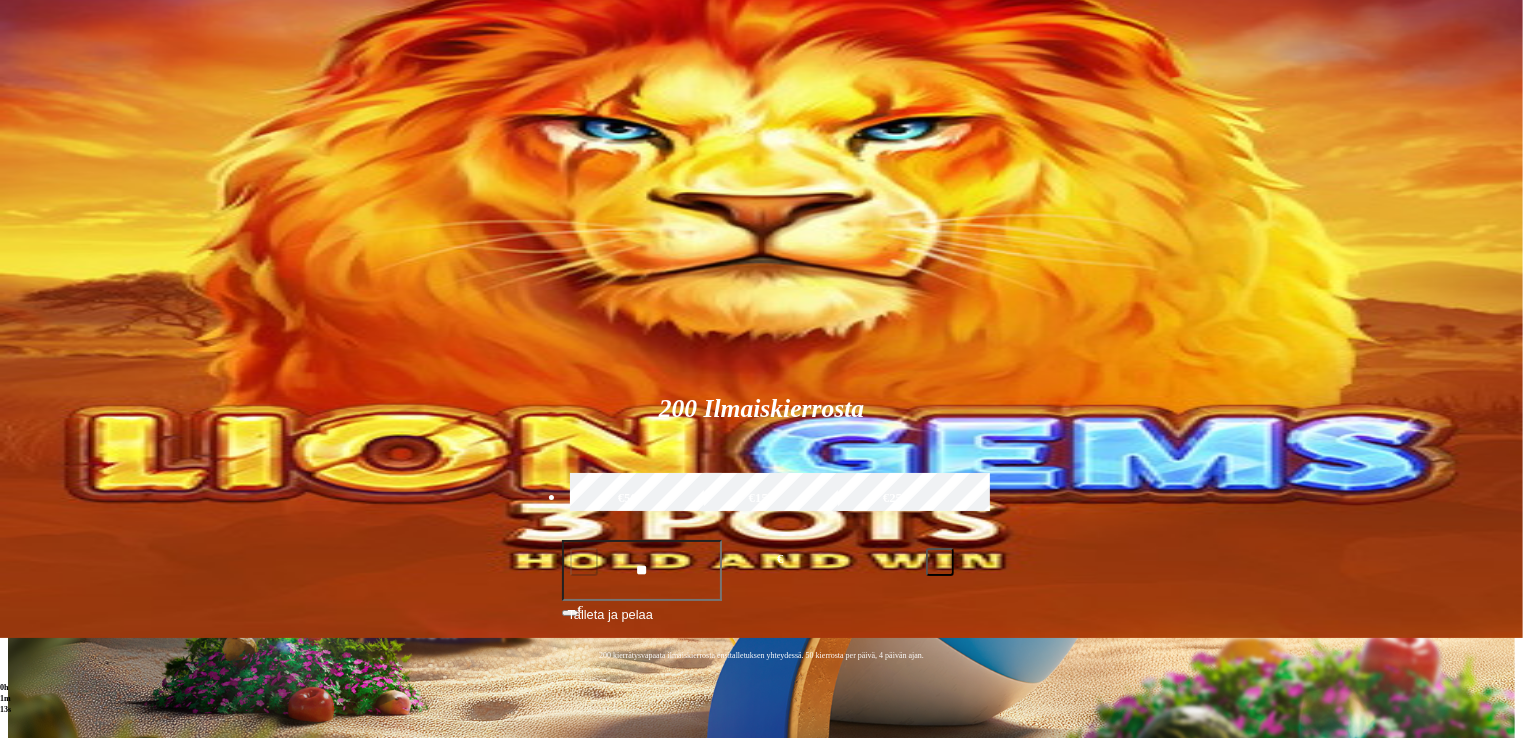 click at bounding box center (32, 1051) 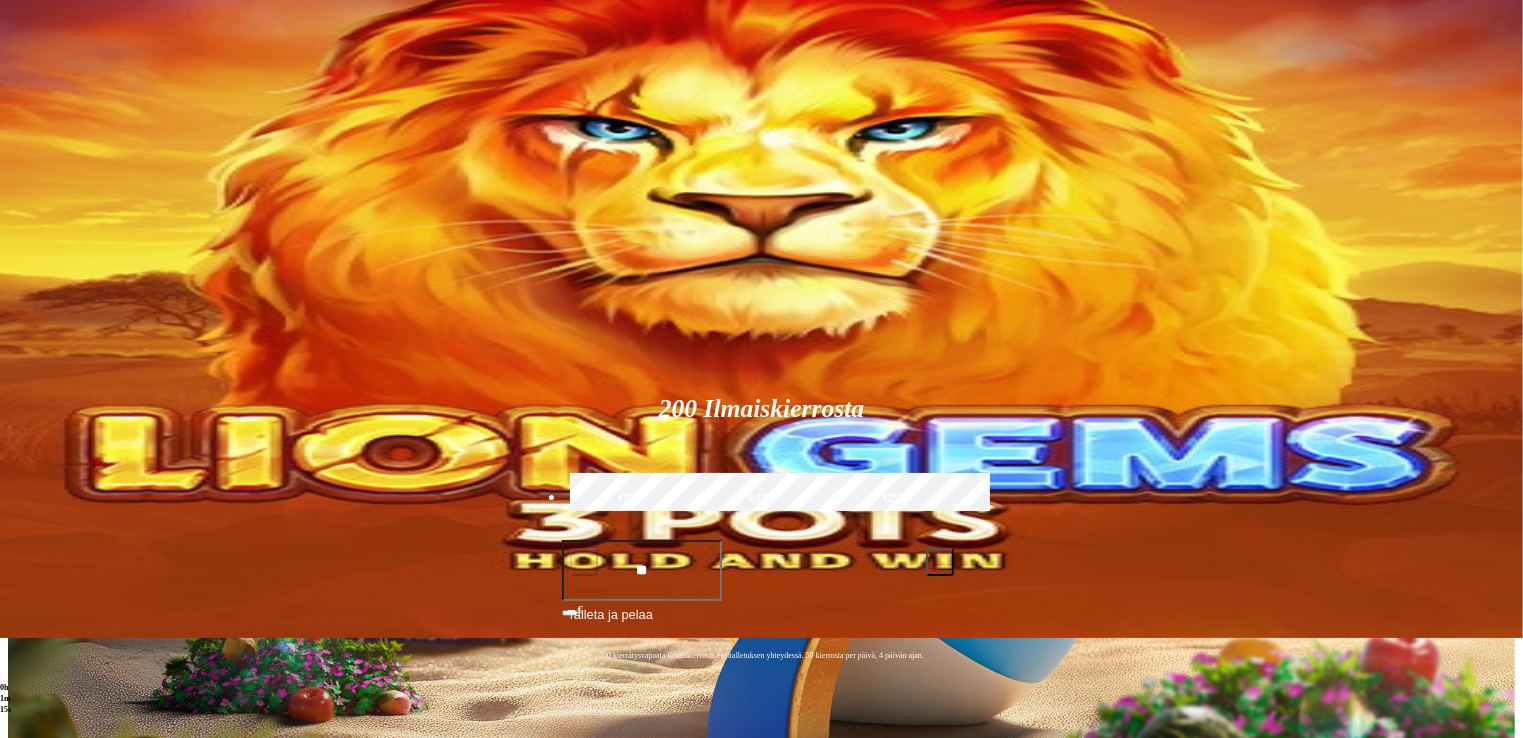 click on "Pelaa nyt" at bounding box center [-893, 1956] 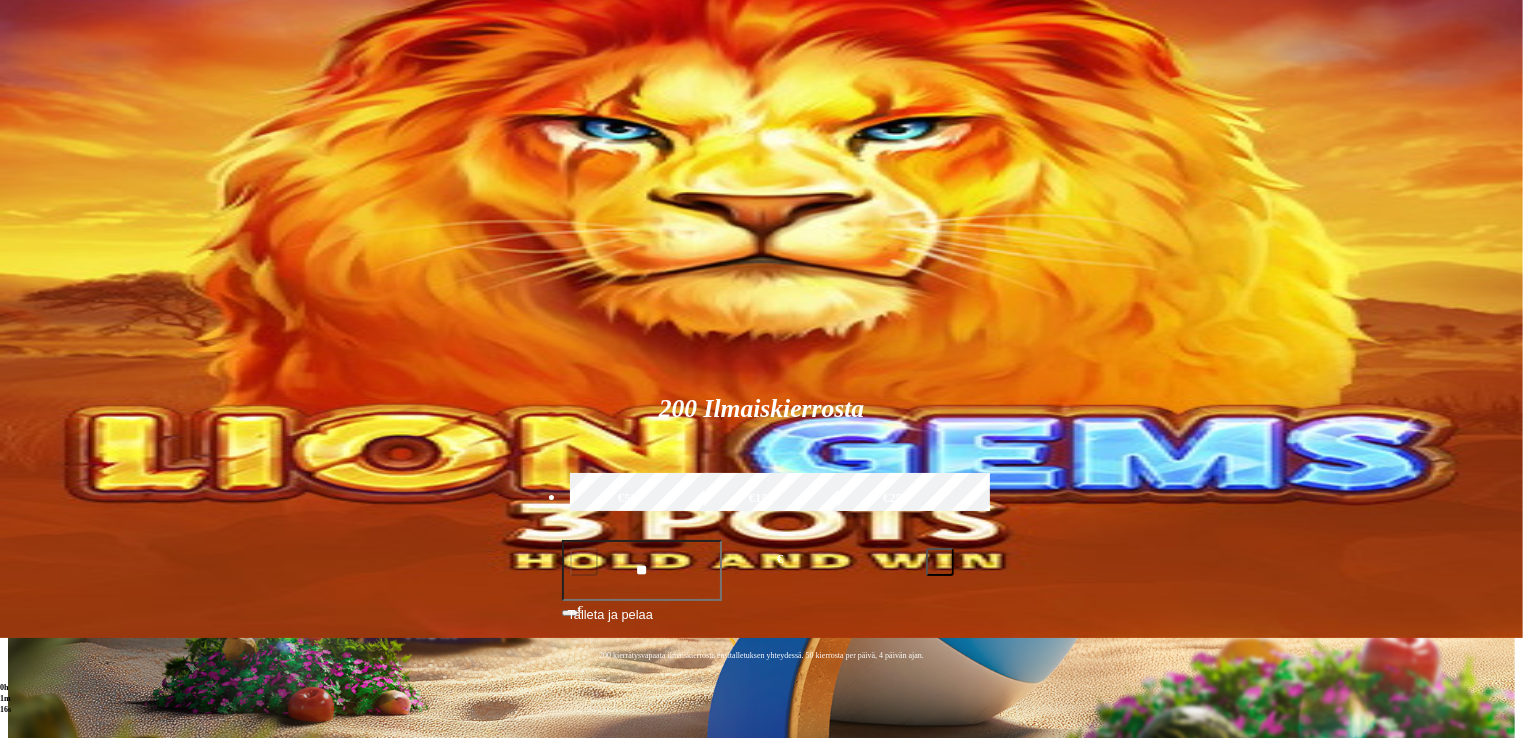 scroll, scrollTop: 0, scrollLeft: 0, axis: both 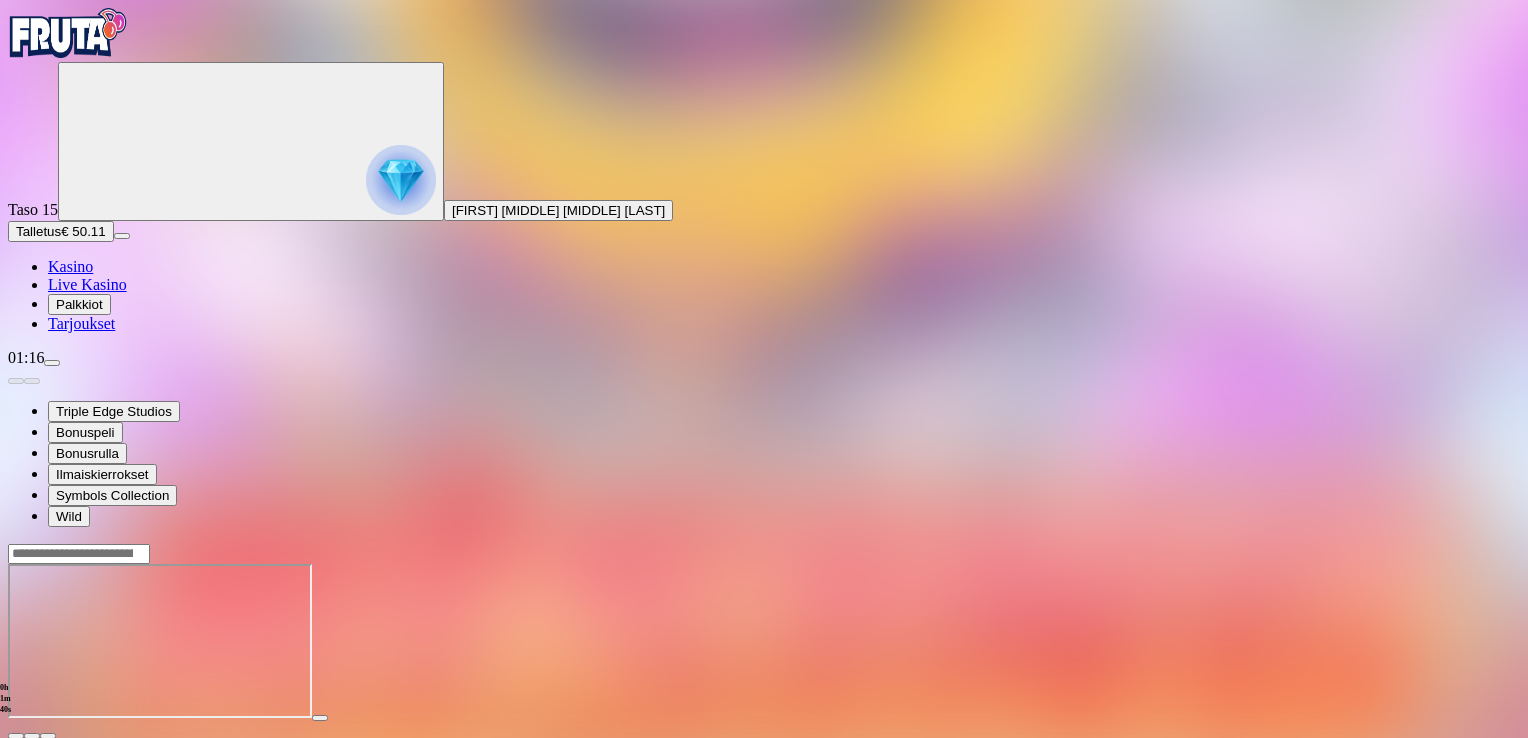 drag, startPoint x: 1409, startPoint y: 183, endPoint x: 1413, endPoint y: 256, distance: 73.109505 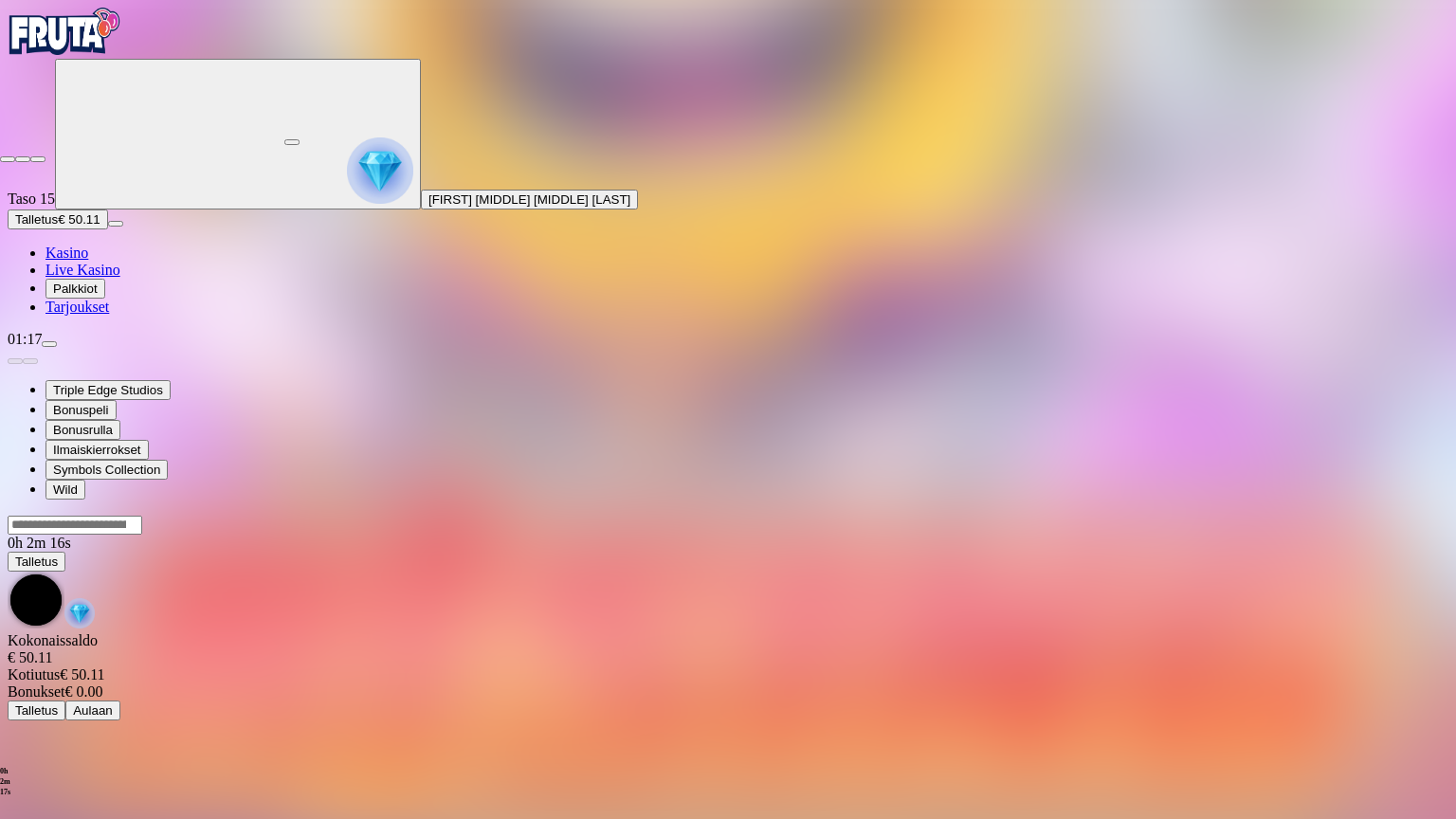 click at bounding box center (38, 159) 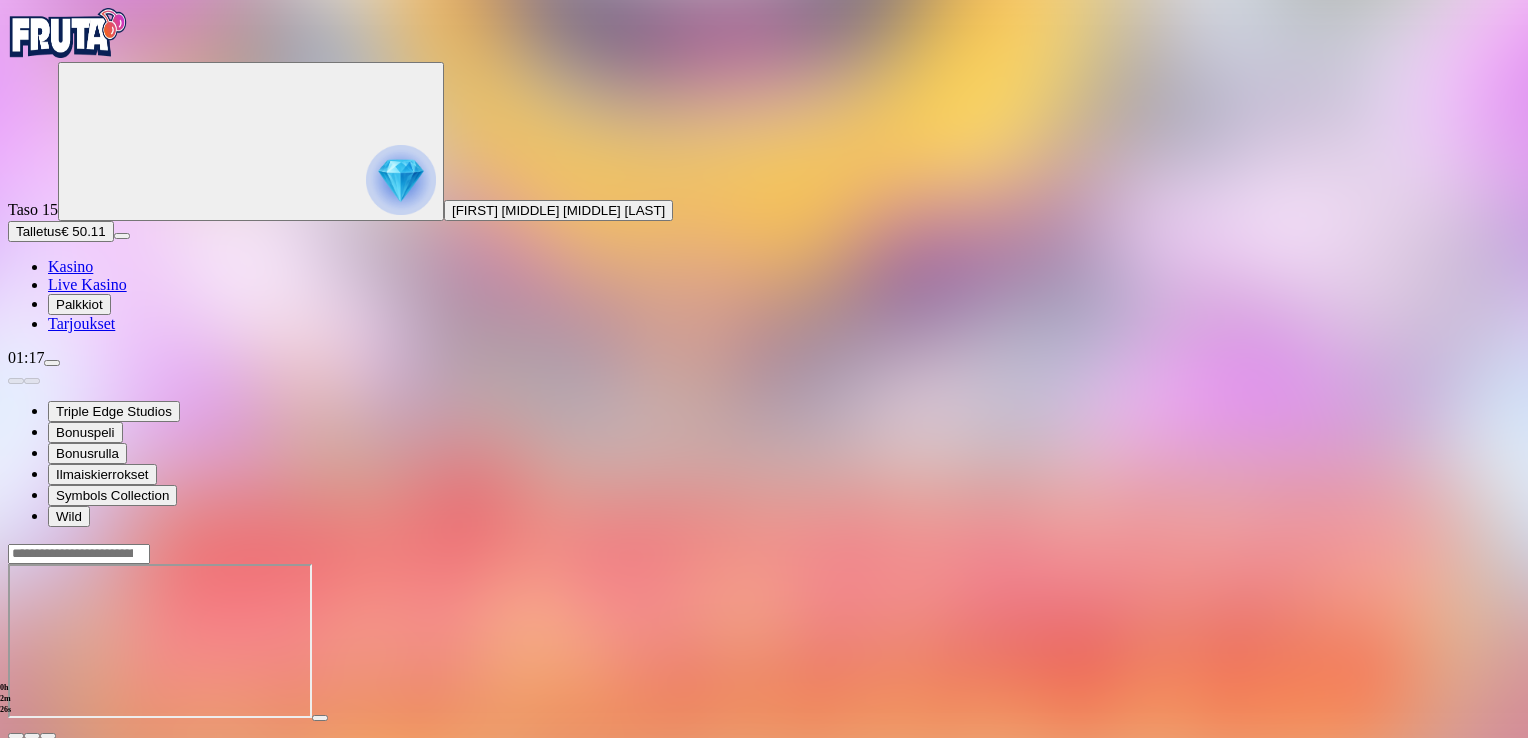 click at bounding box center [16, 736] 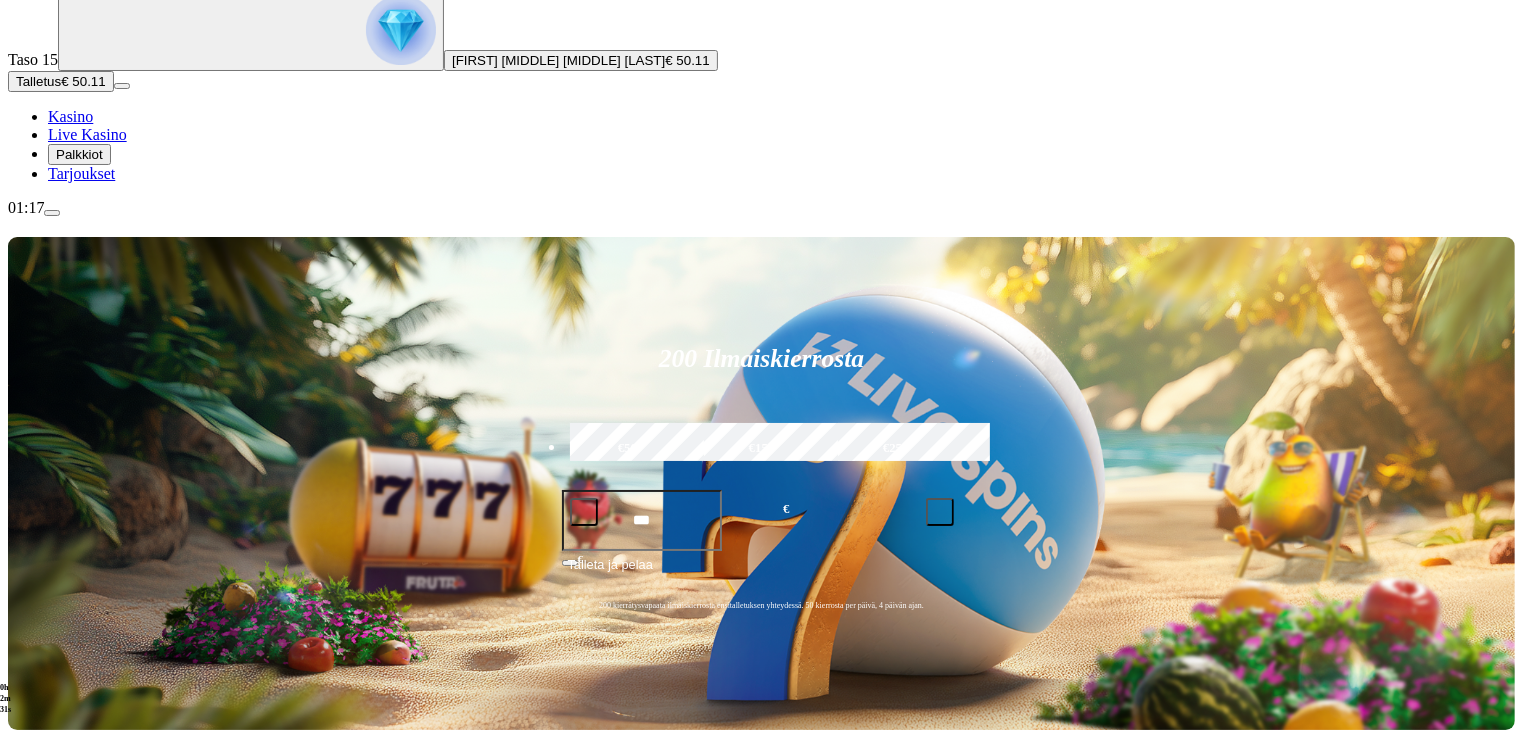 scroll, scrollTop: 200, scrollLeft: 0, axis: vertical 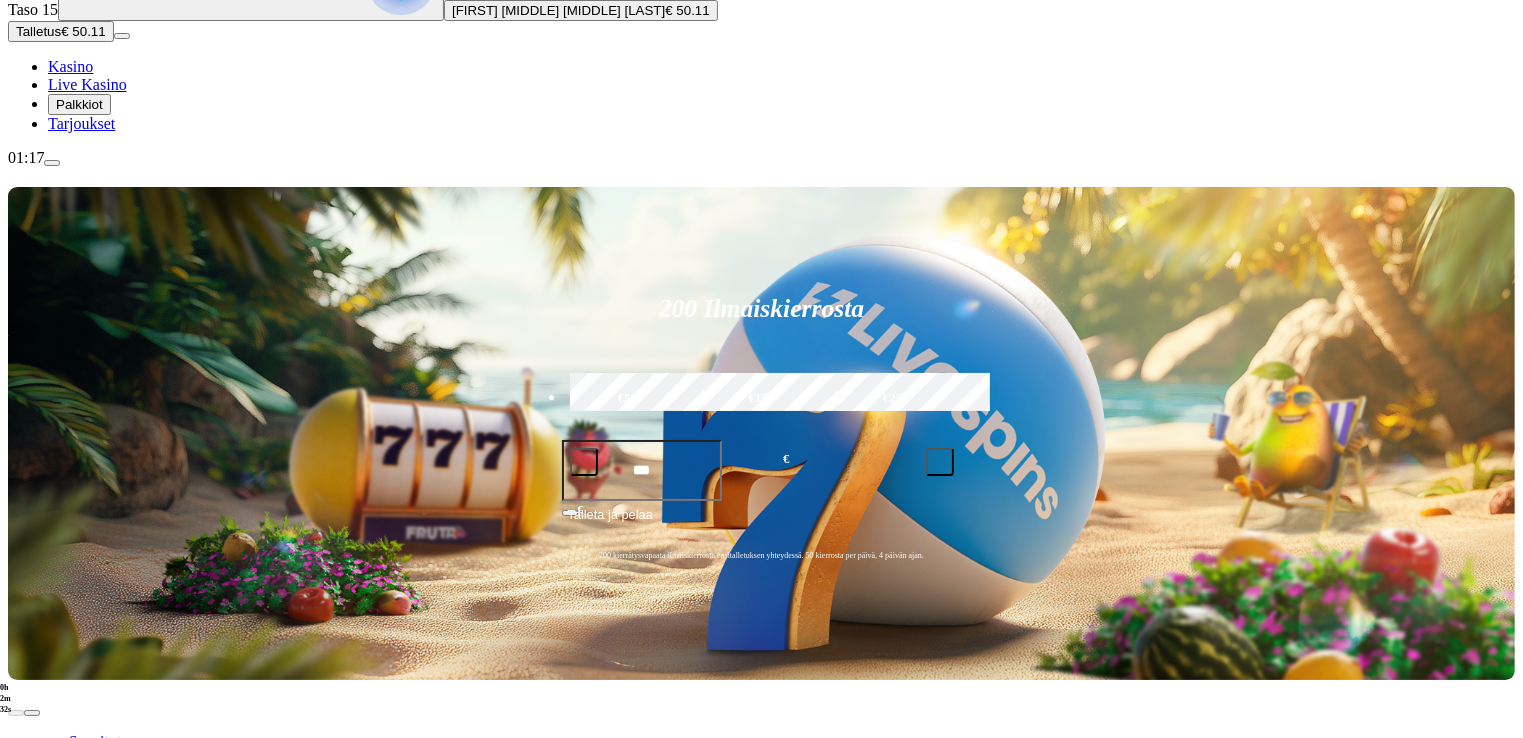click on "Pelaa nyt" at bounding box center [77, 1378] 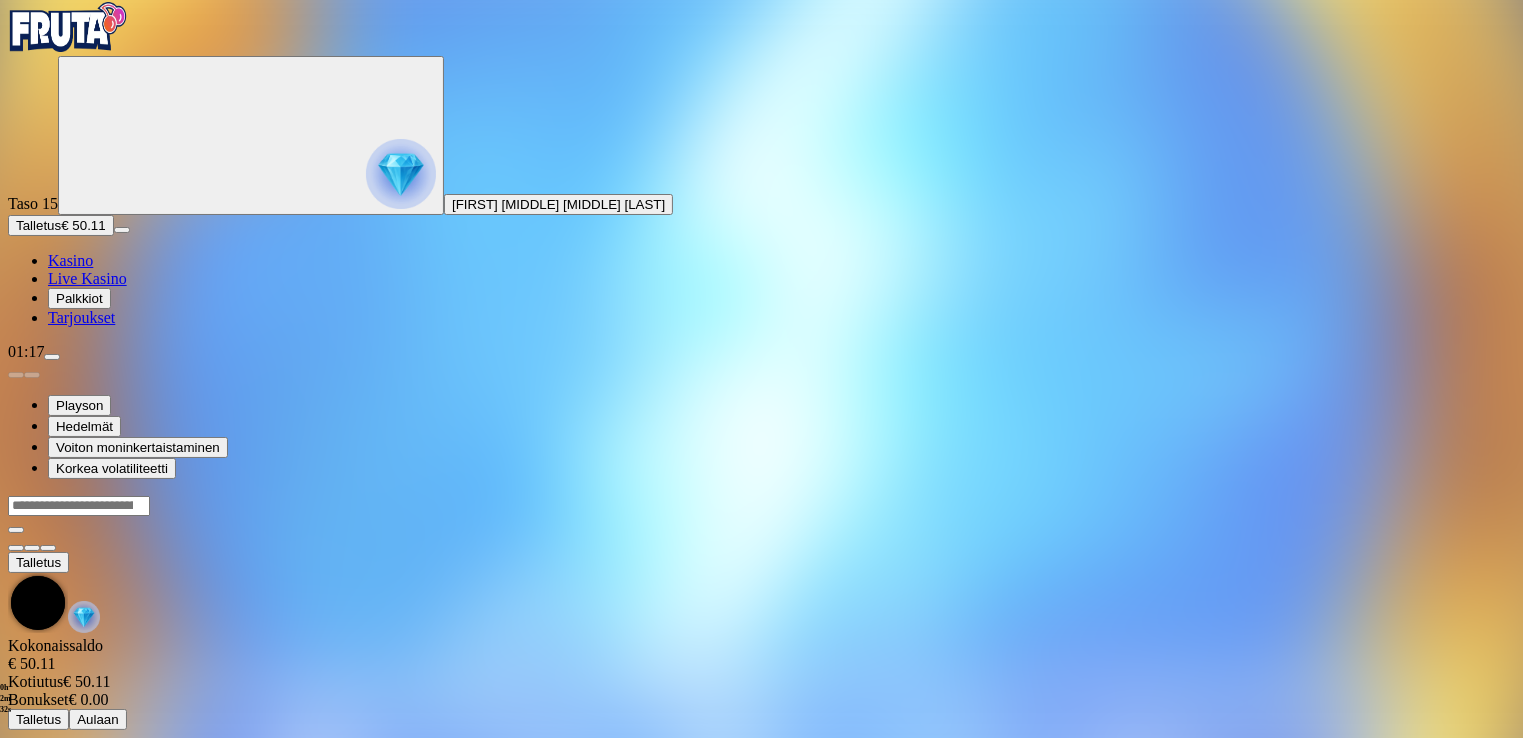 scroll, scrollTop: 0, scrollLeft: 0, axis: both 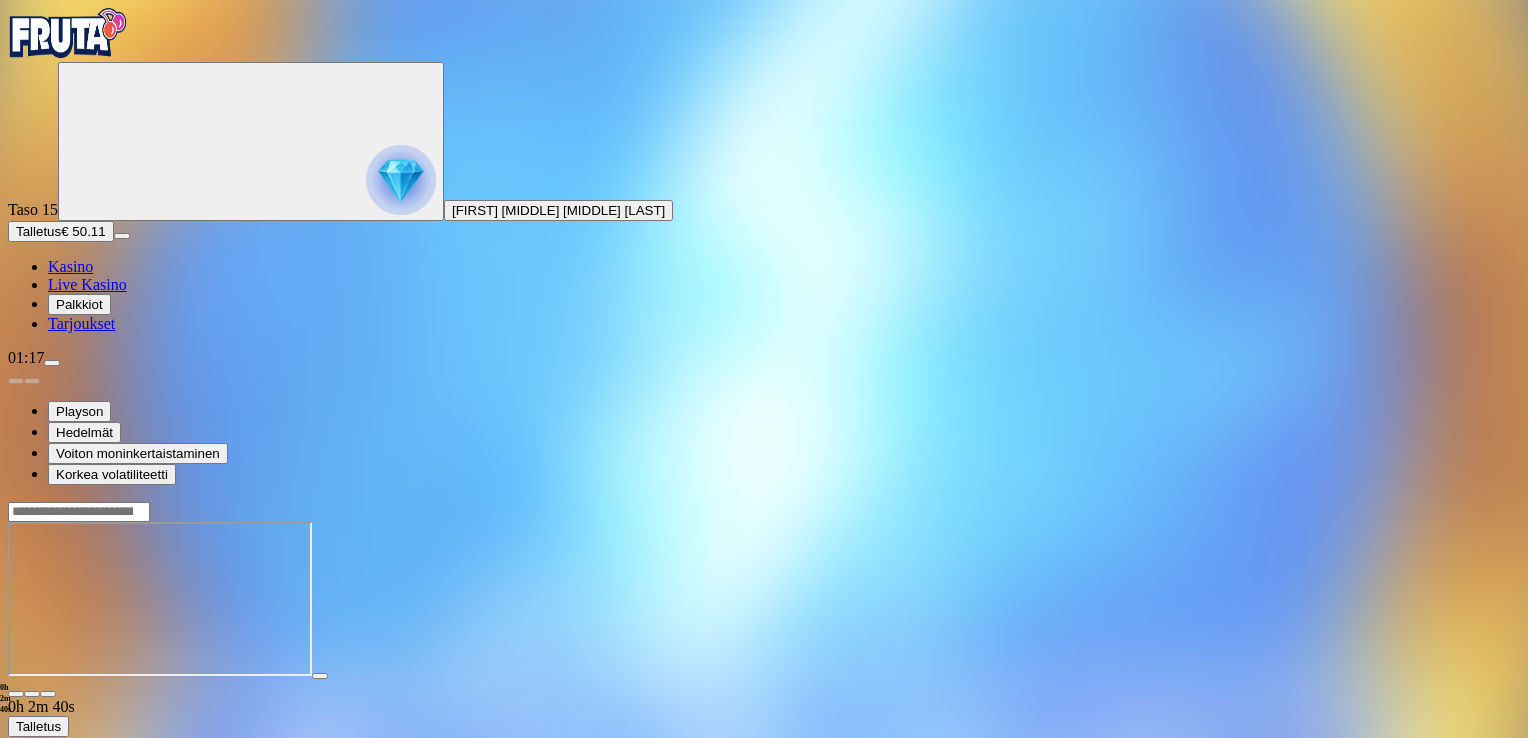 click at bounding box center [48, 694] 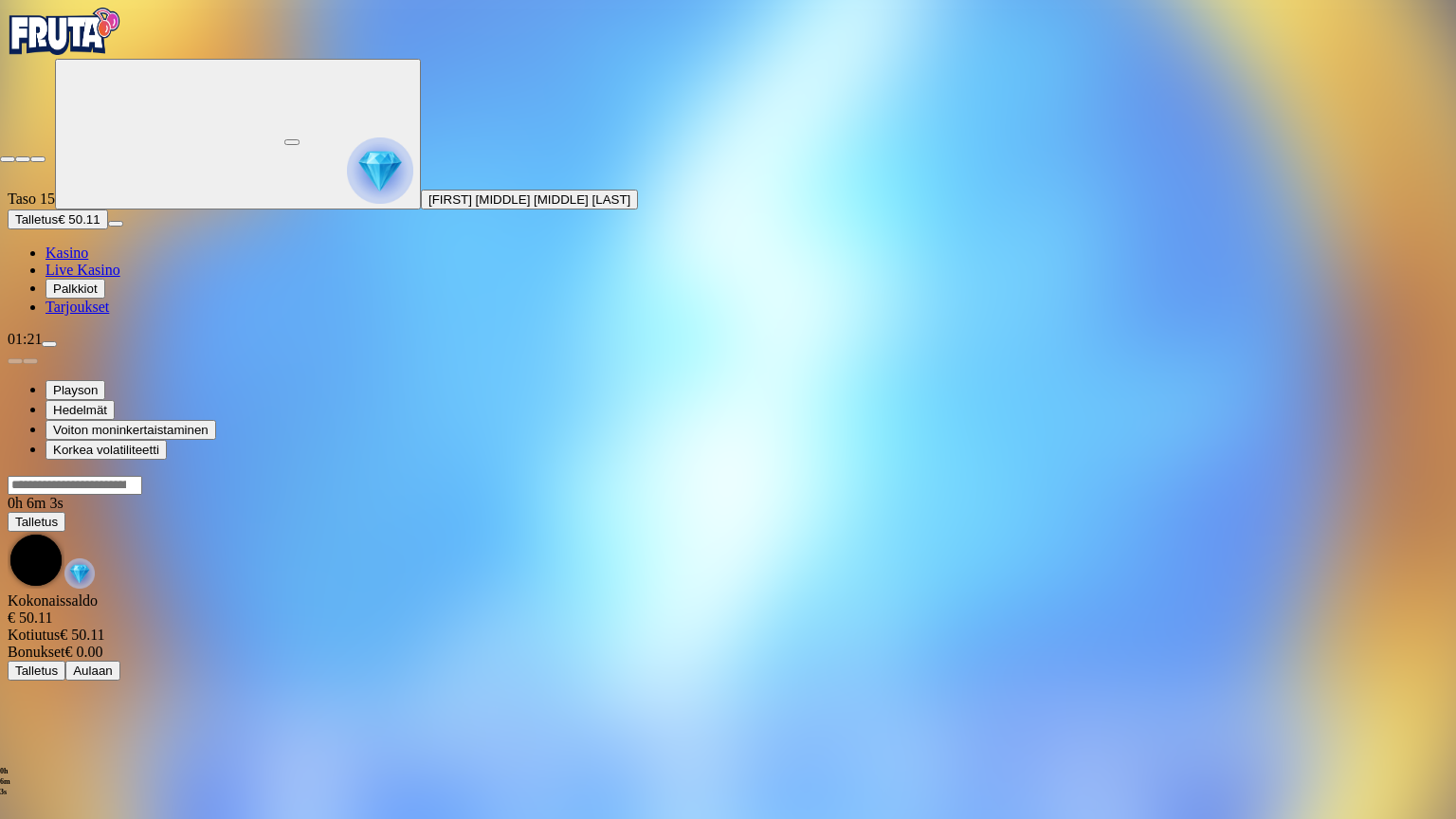 click at bounding box center [38, 159] 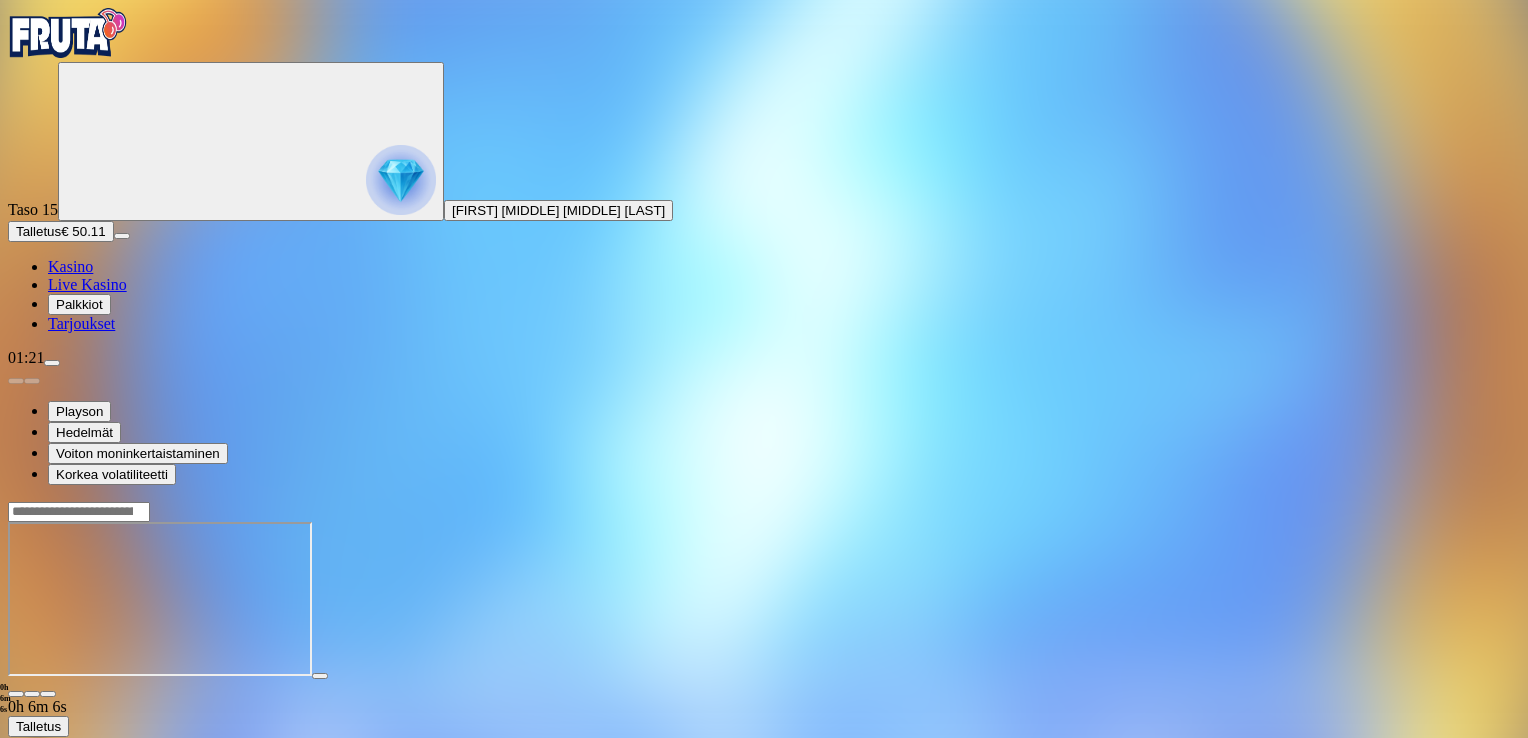 click at bounding box center [16, 694] 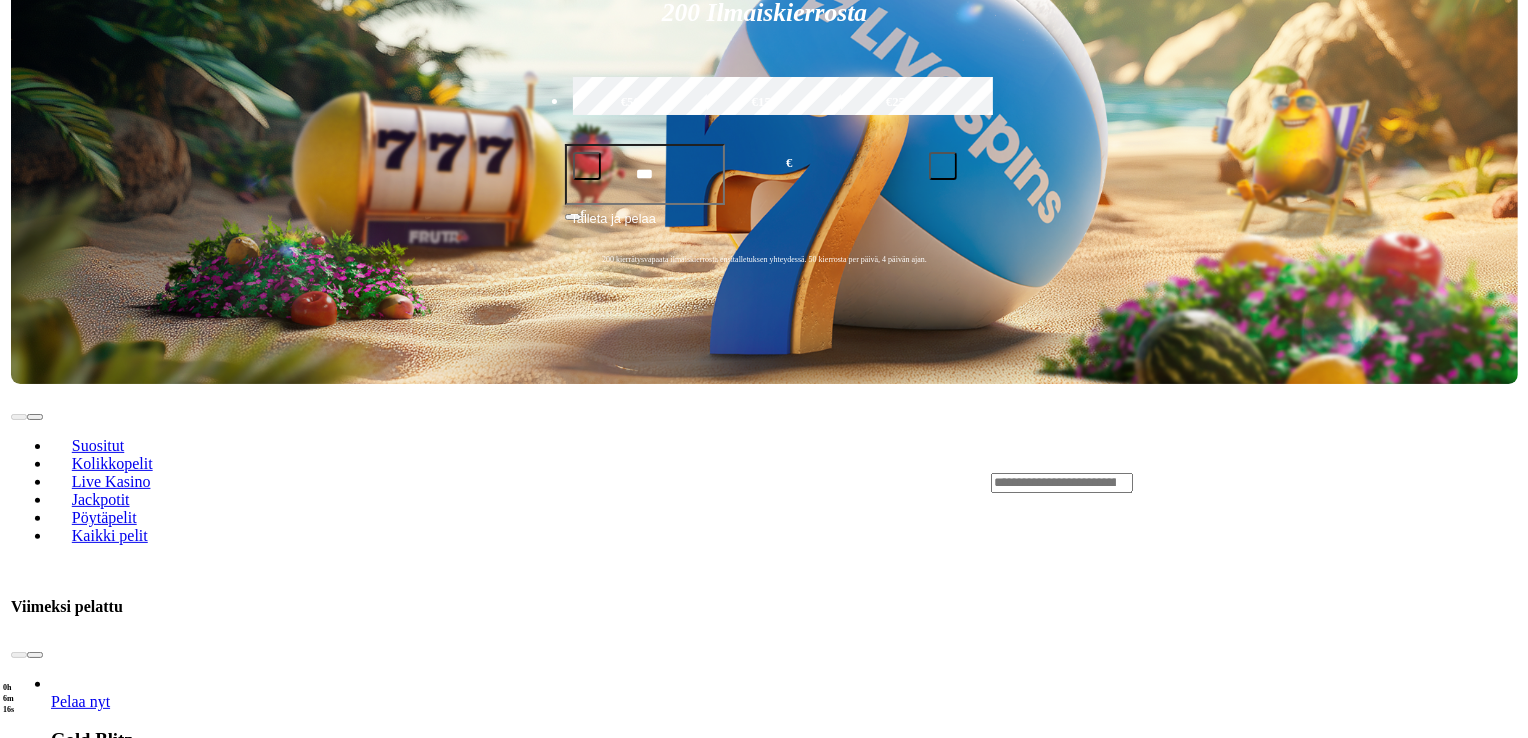 scroll, scrollTop: 500, scrollLeft: 0, axis: vertical 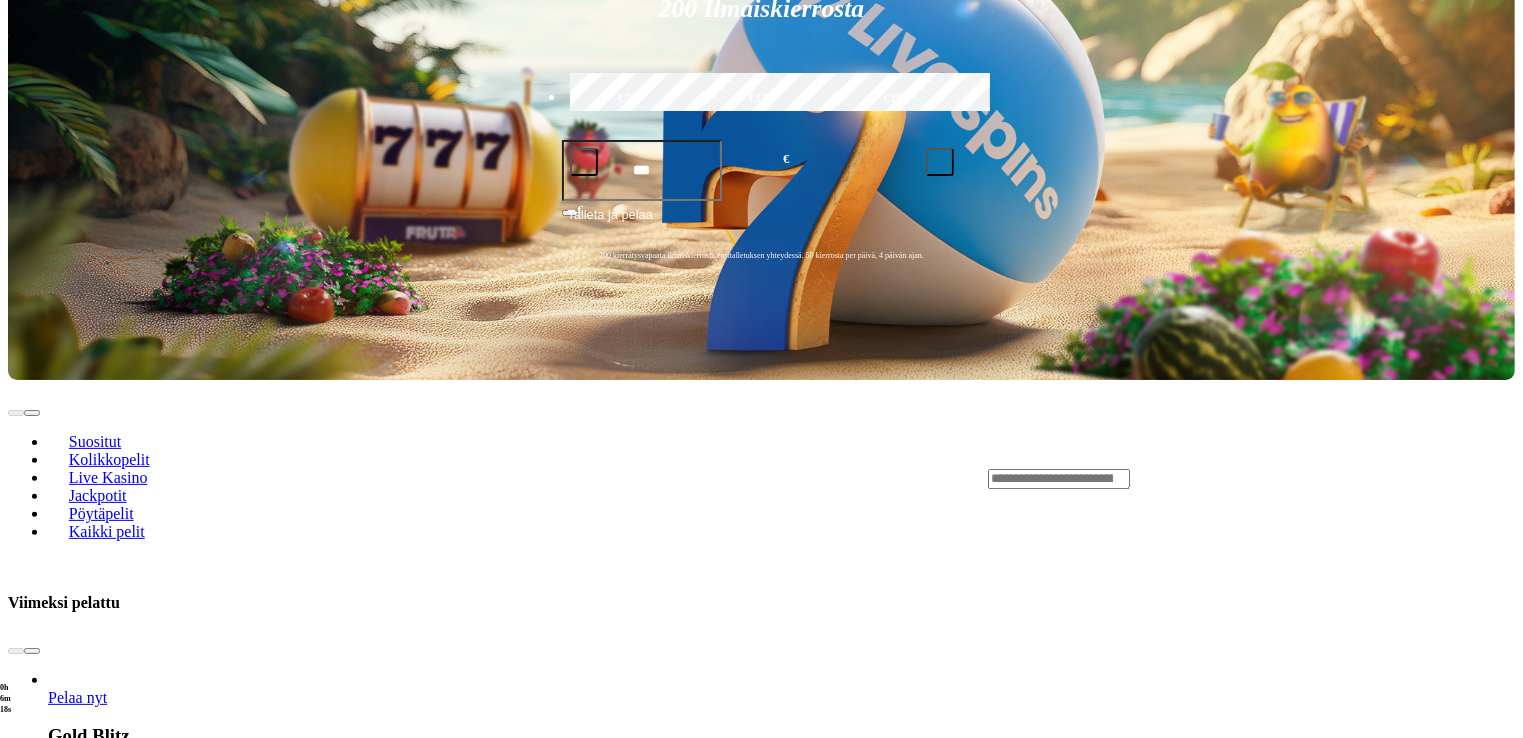 click at bounding box center [52, -137] 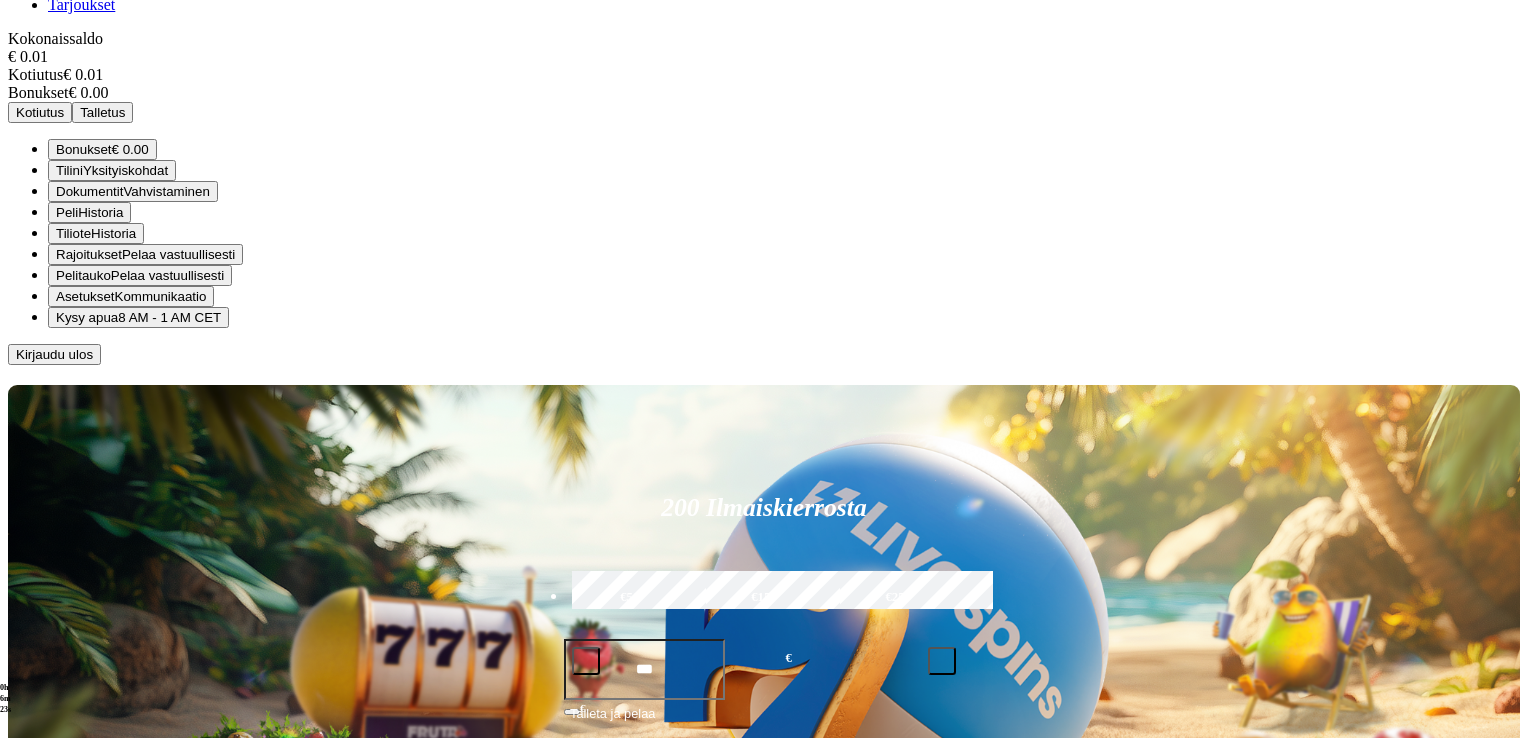 click at bounding box center [401, -320] 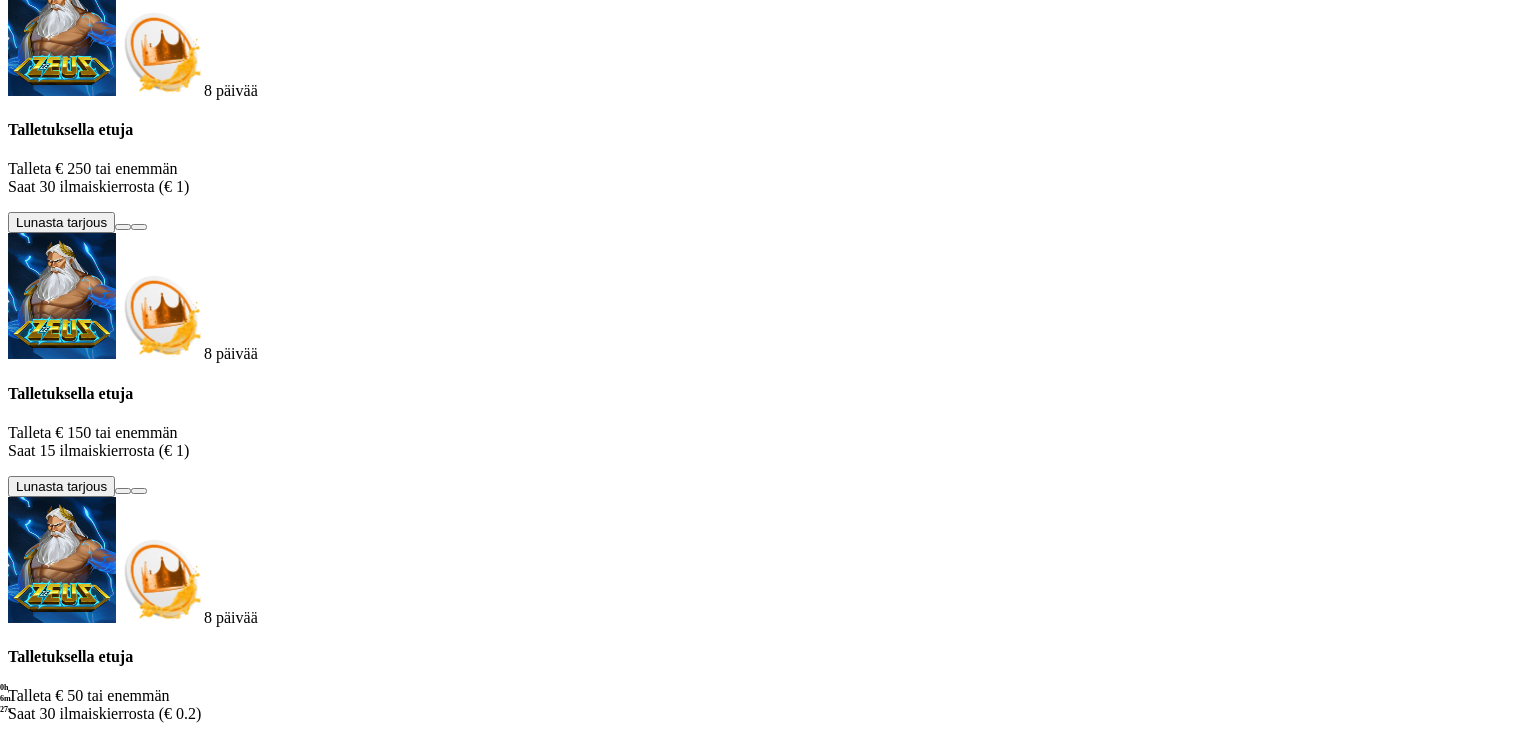 scroll, scrollTop: 0, scrollLeft: 0, axis: both 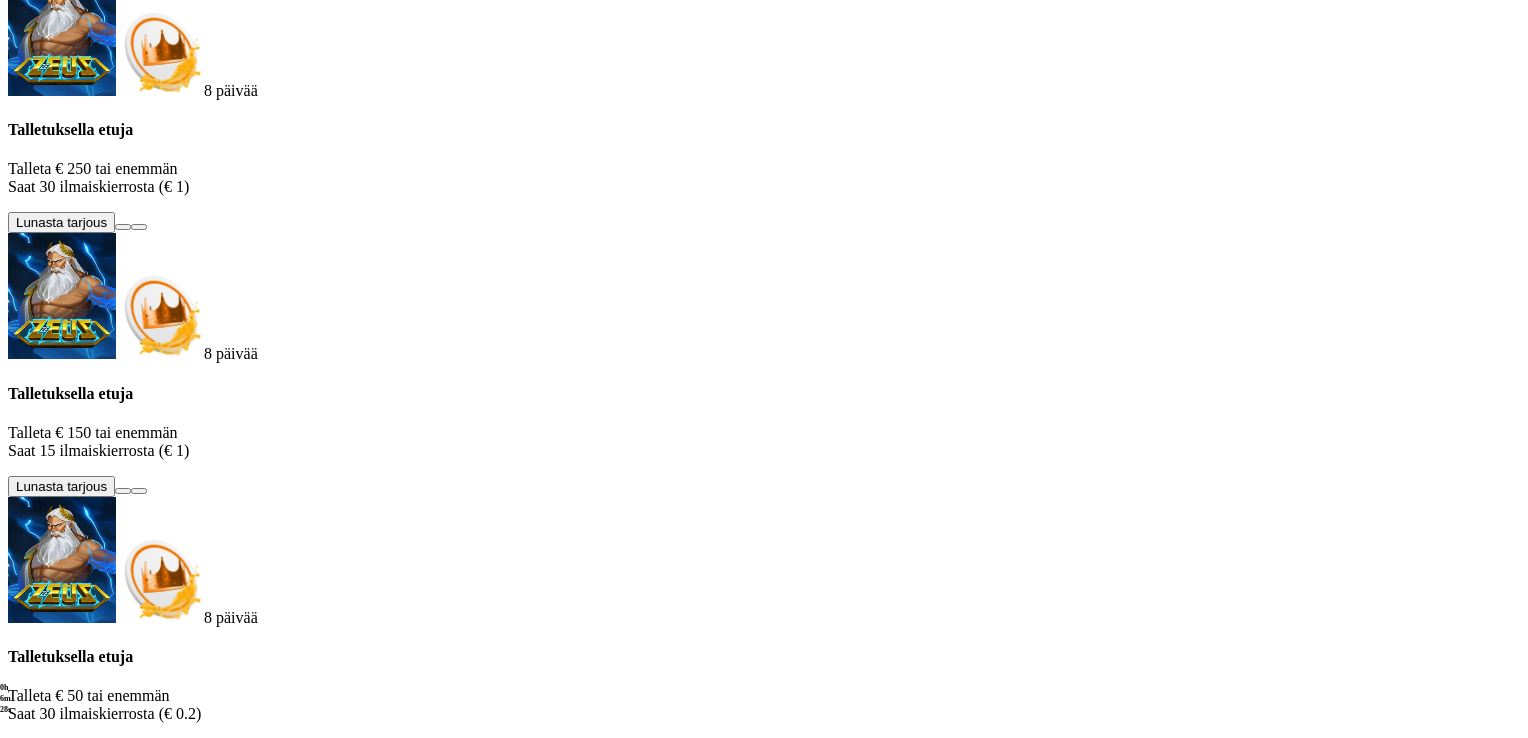 click at bounding box center [16, -34] 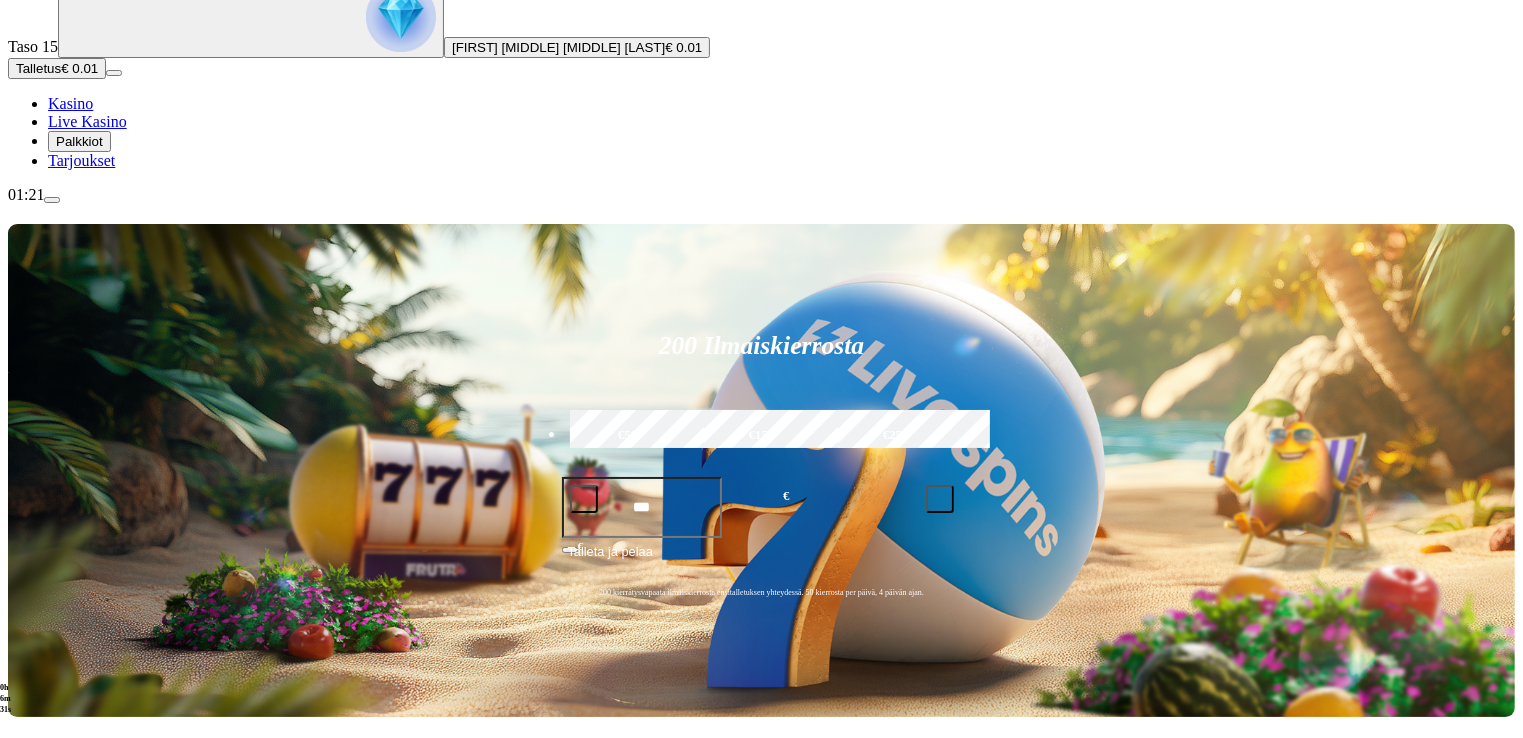 scroll, scrollTop: 0, scrollLeft: 0, axis: both 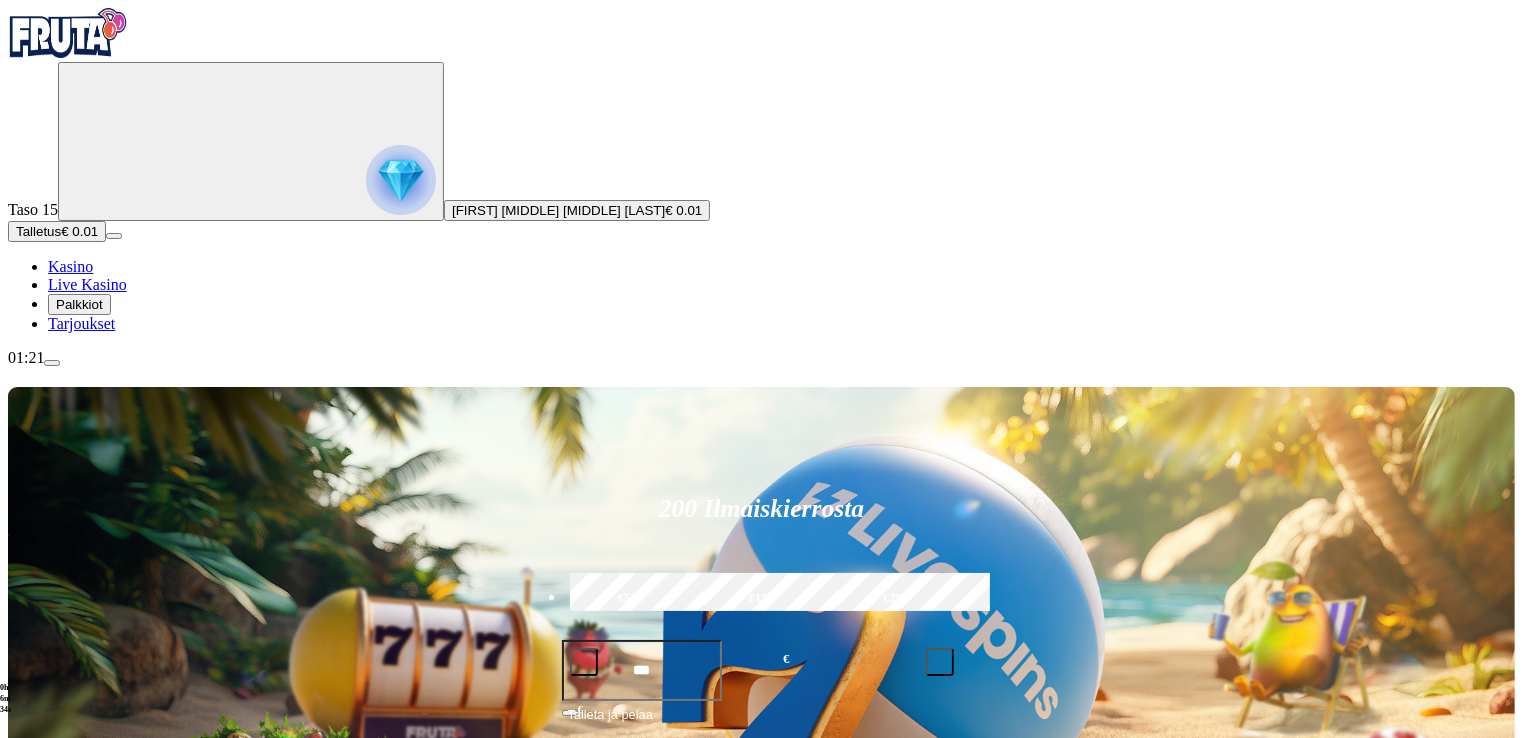 click on "[FIRST] [MIDDLE] [MIDDLE] [LAST]" at bounding box center [558, 210] 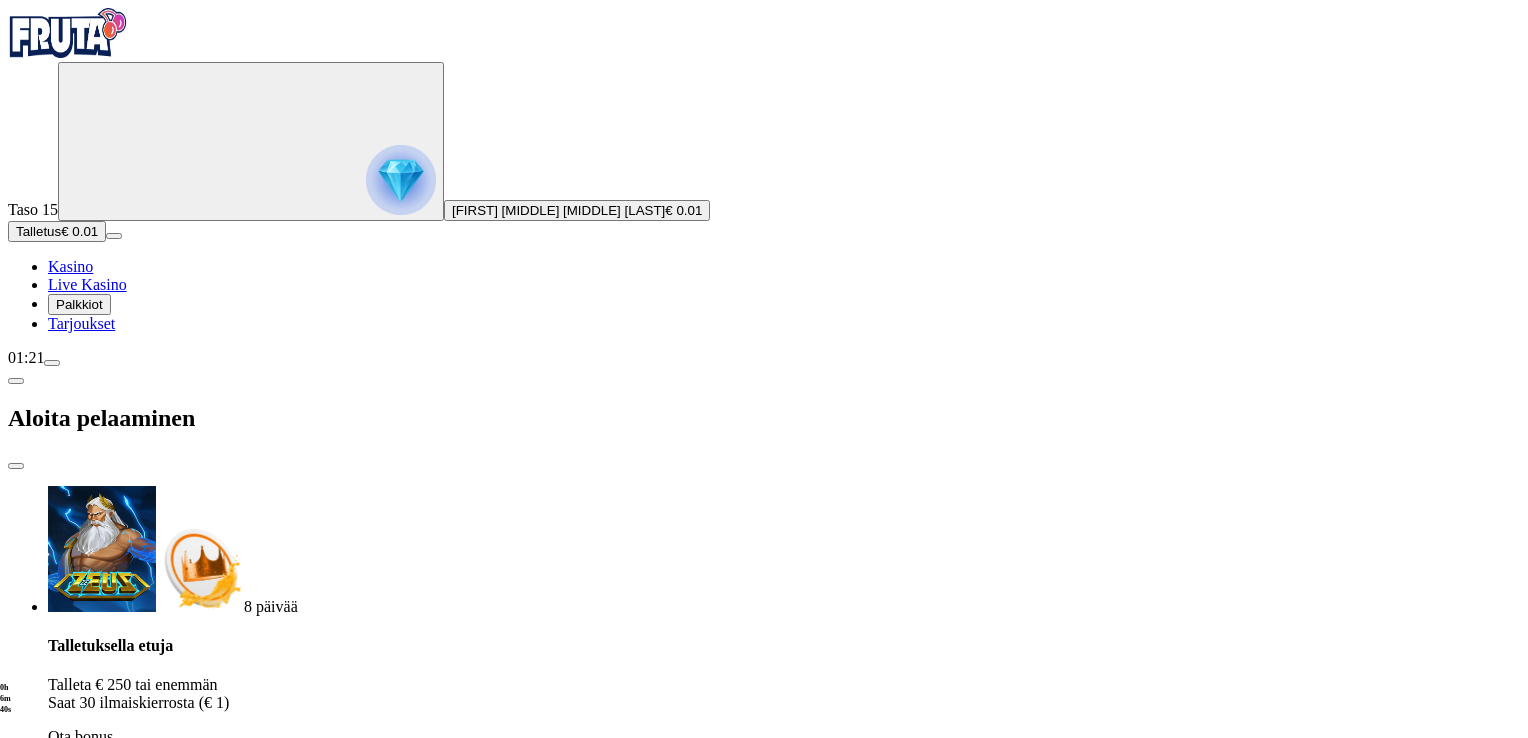 drag, startPoint x: 159, startPoint y: 162, endPoint x: 159, endPoint y: 173, distance: 11 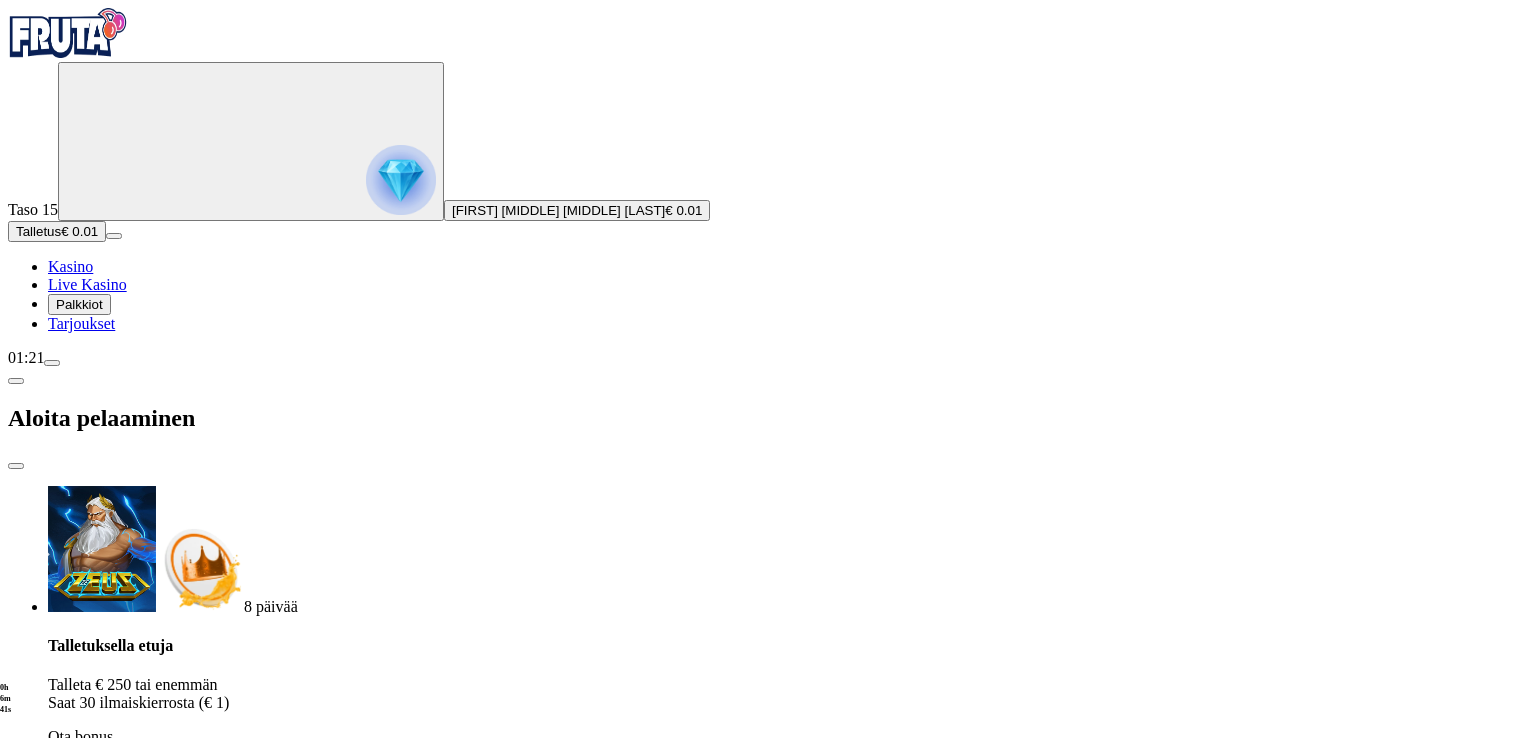 click on "Jarmo Juha Petteri  Leppänen € 0.01" at bounding box center [577, 210] 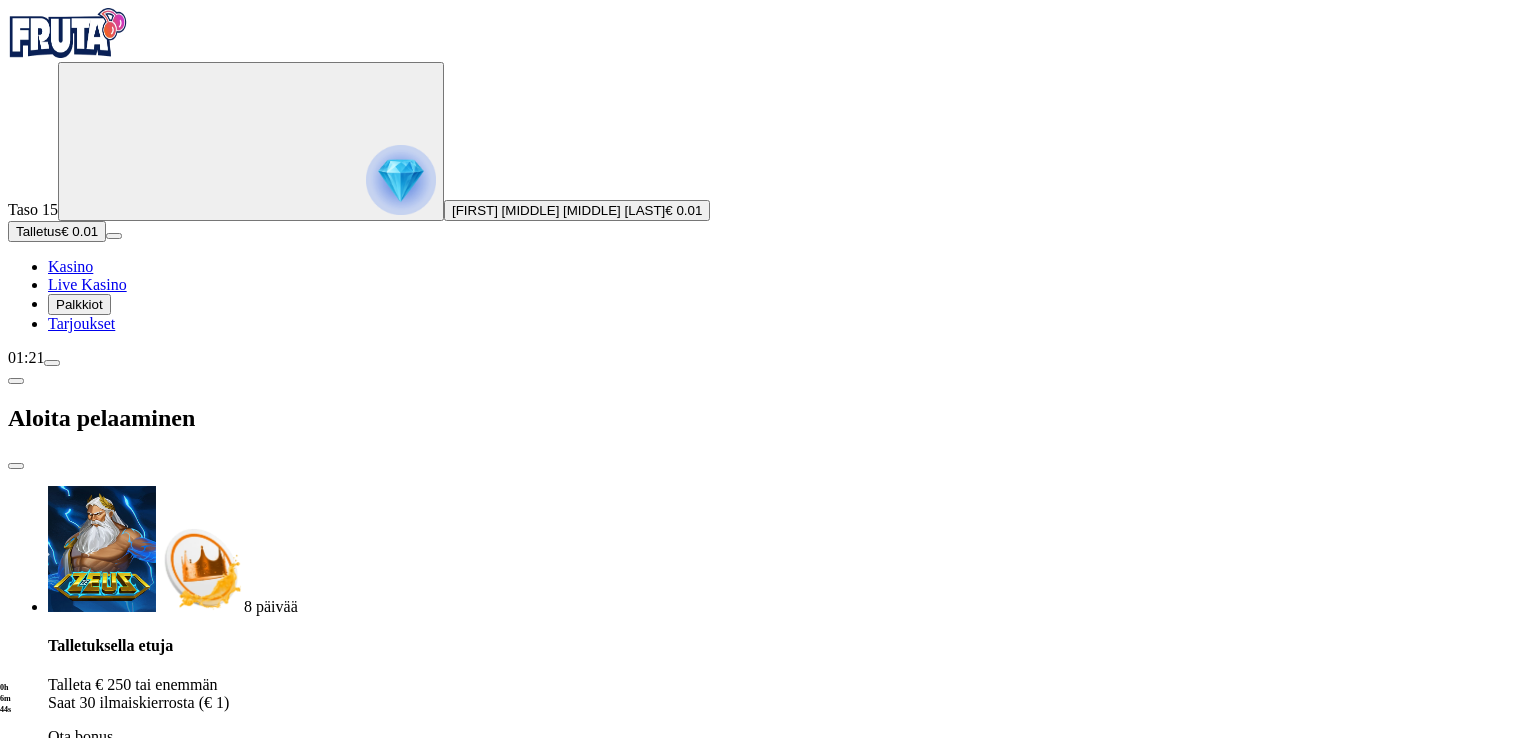 click at bounding box center (16, 466) 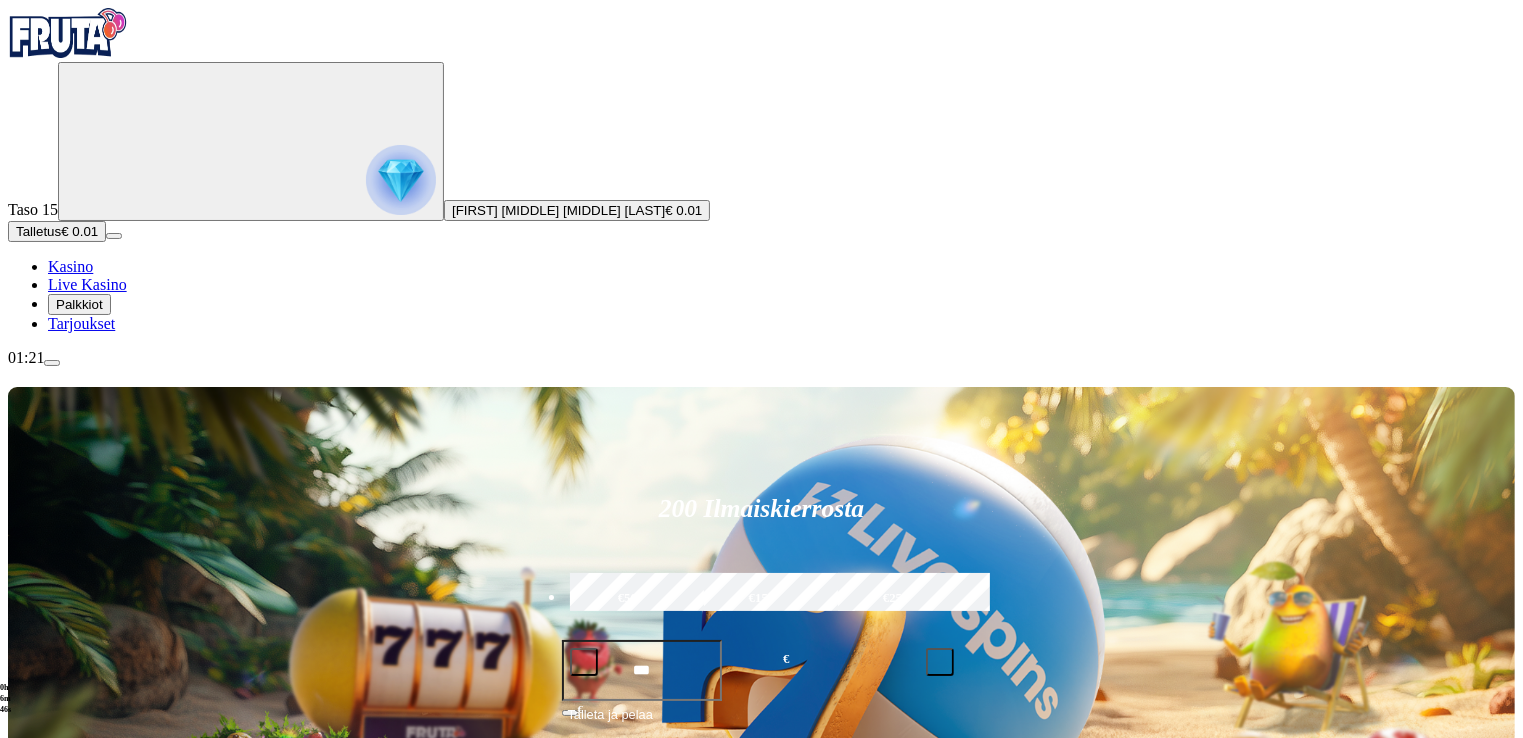 click at bounding box center [68, 33] 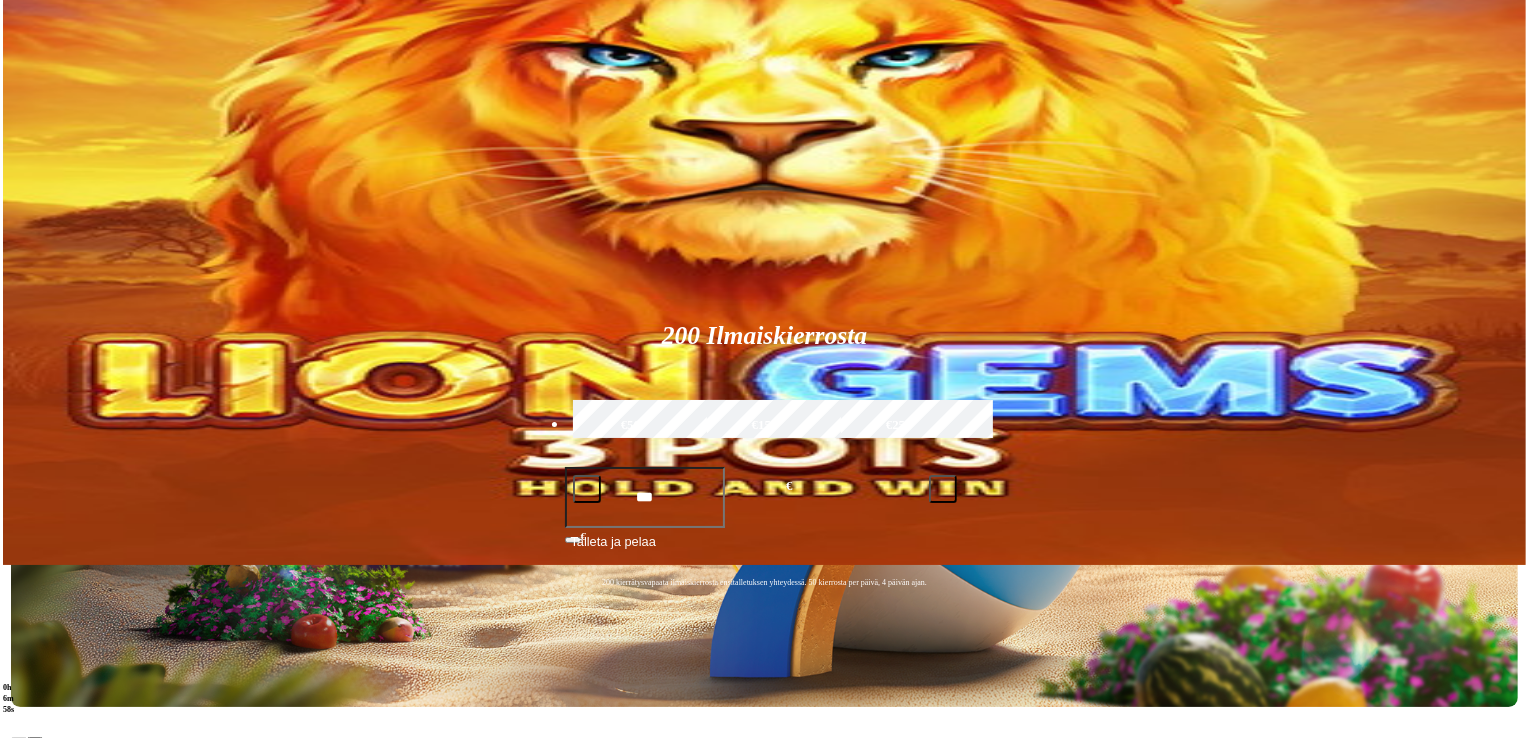 scroll, scrollTop: 0, scrollLeft: 0, axis: both 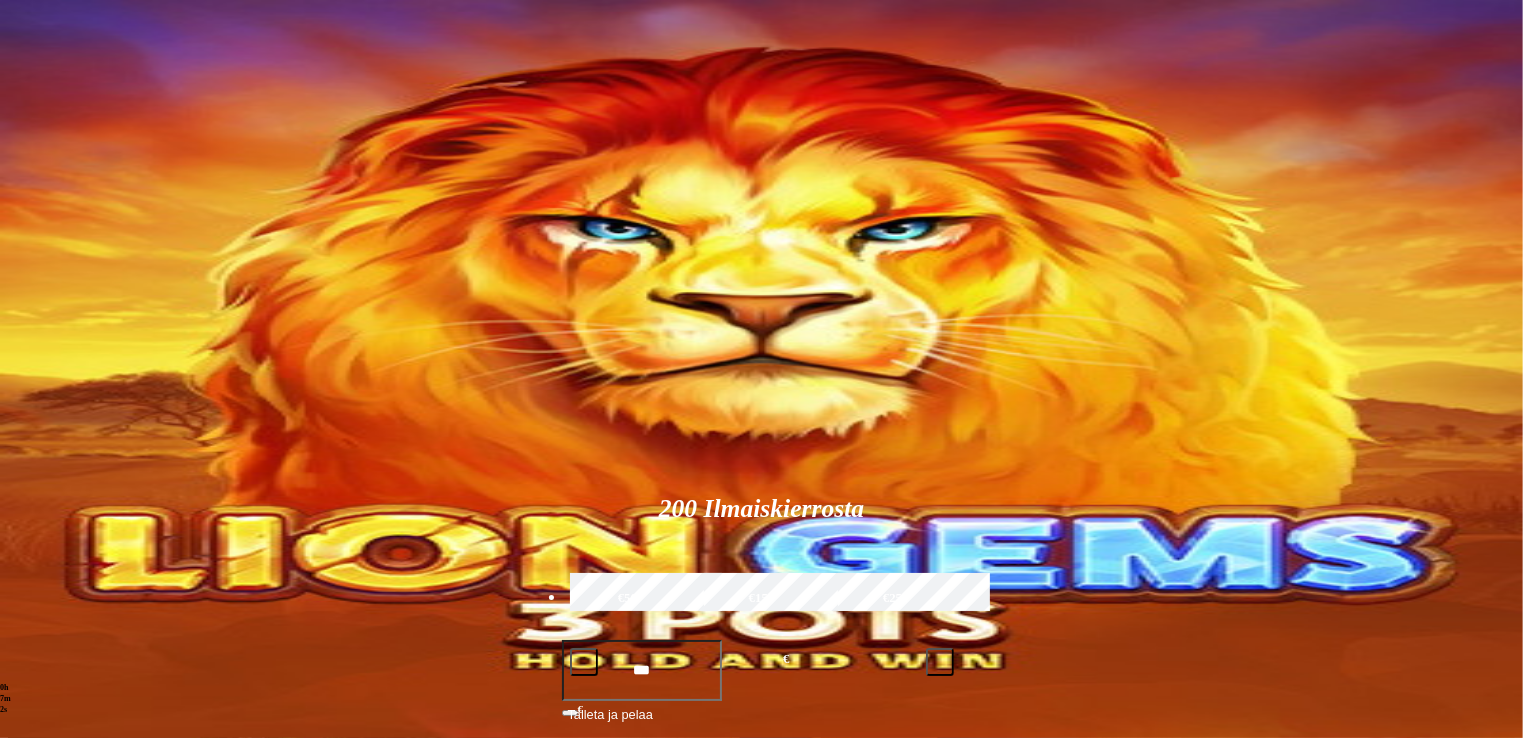 click at bounding box center (52, 363) 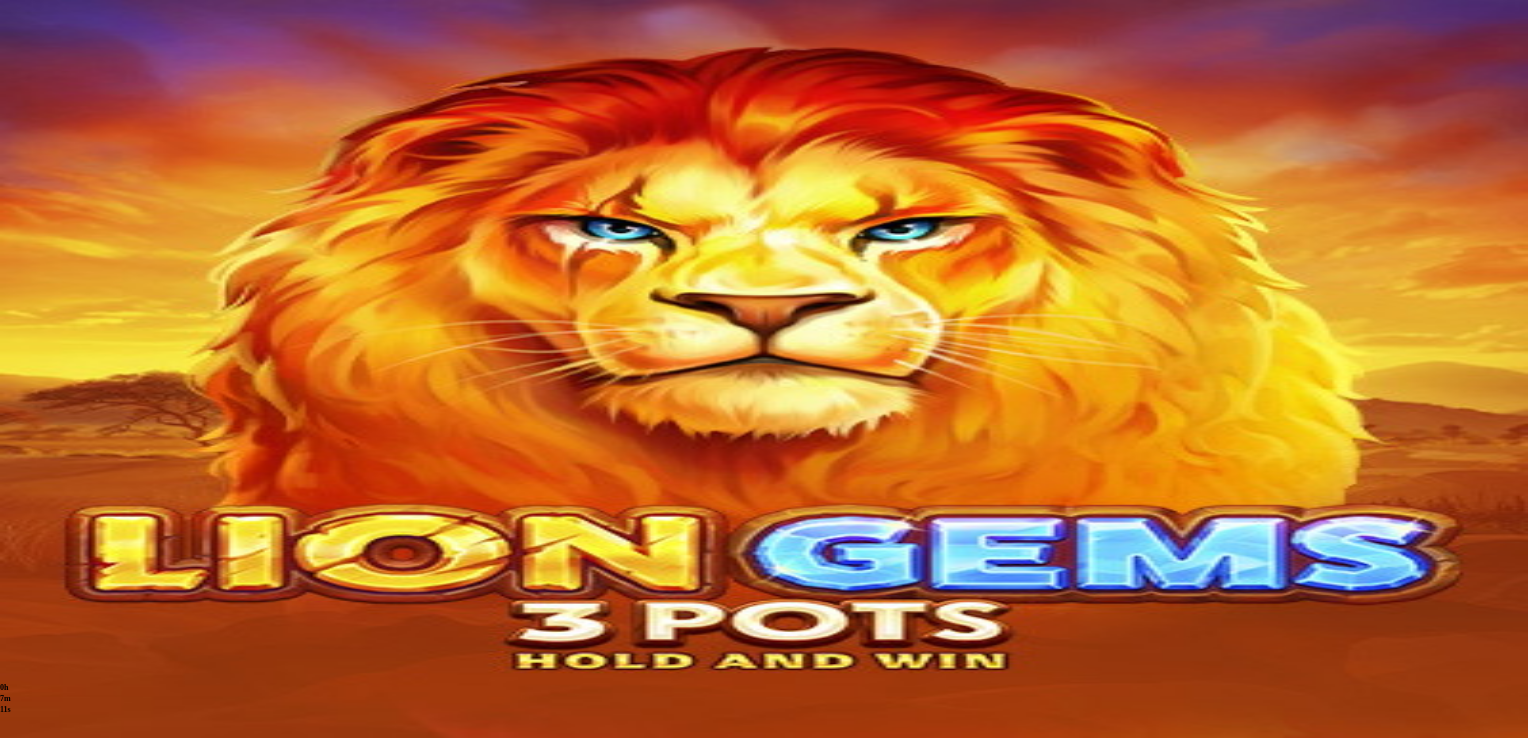 click at bounding box center (16, 419) 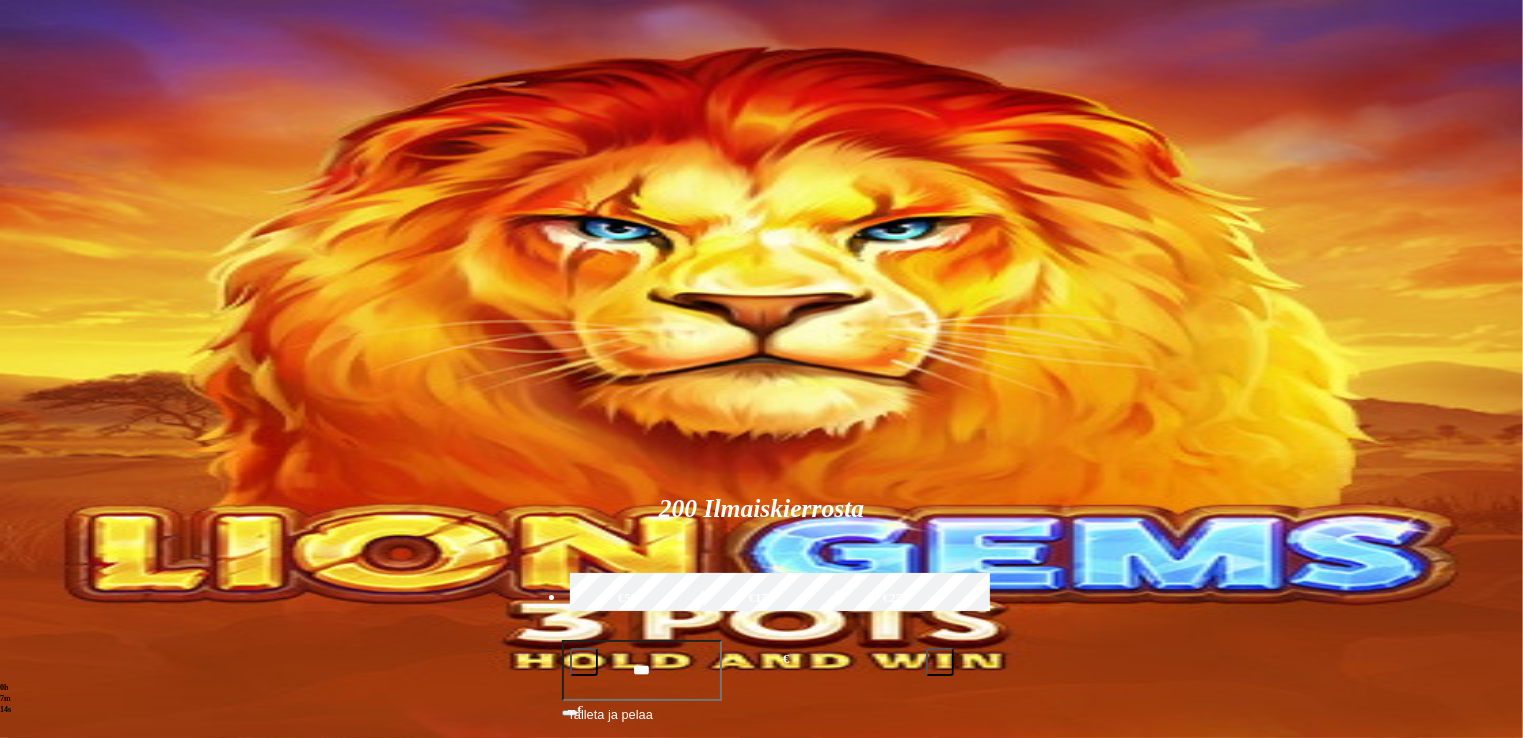 click on "Jarmo Juha Petteri  Leppänen € 0.01" at bounding box center (577, 210) 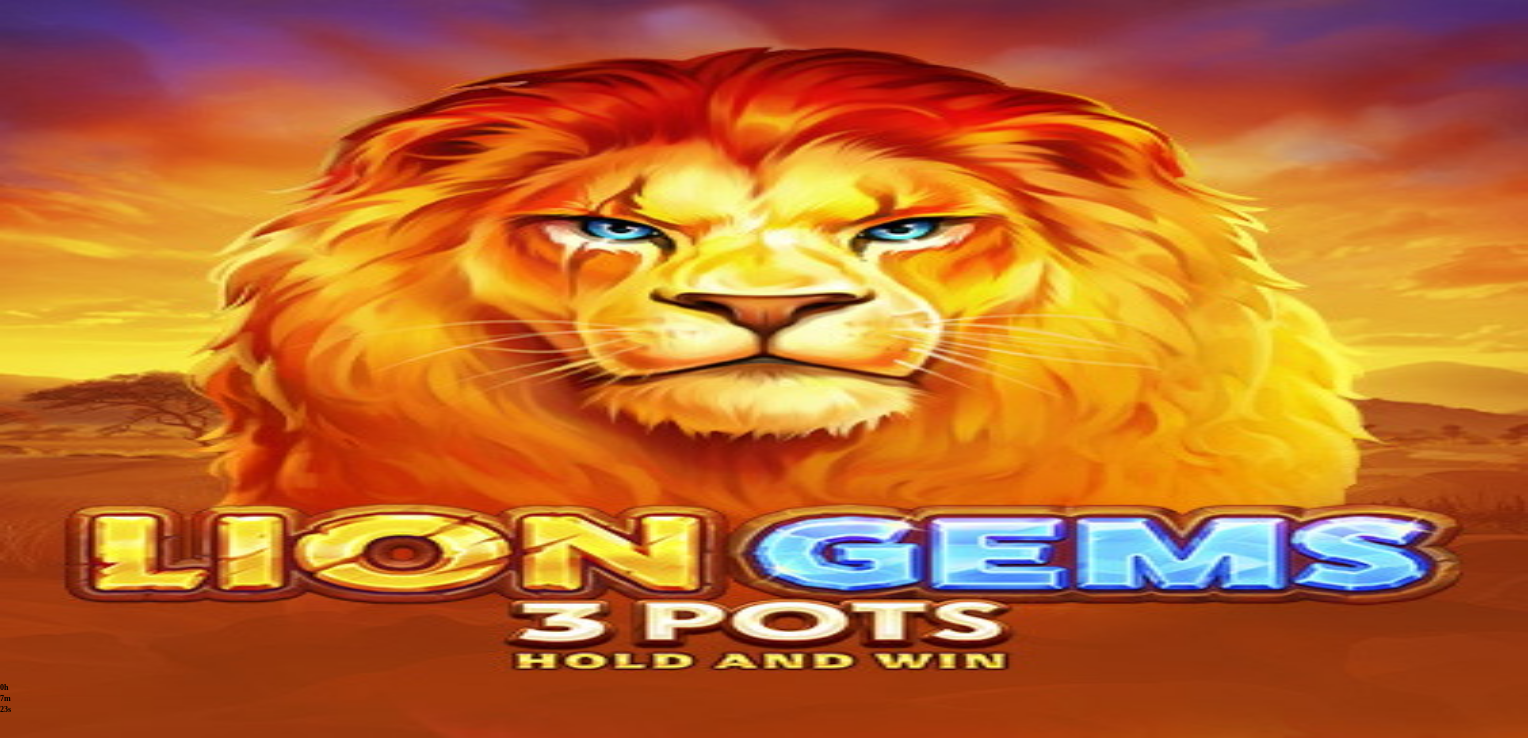 click at bounding box center (16, 466) 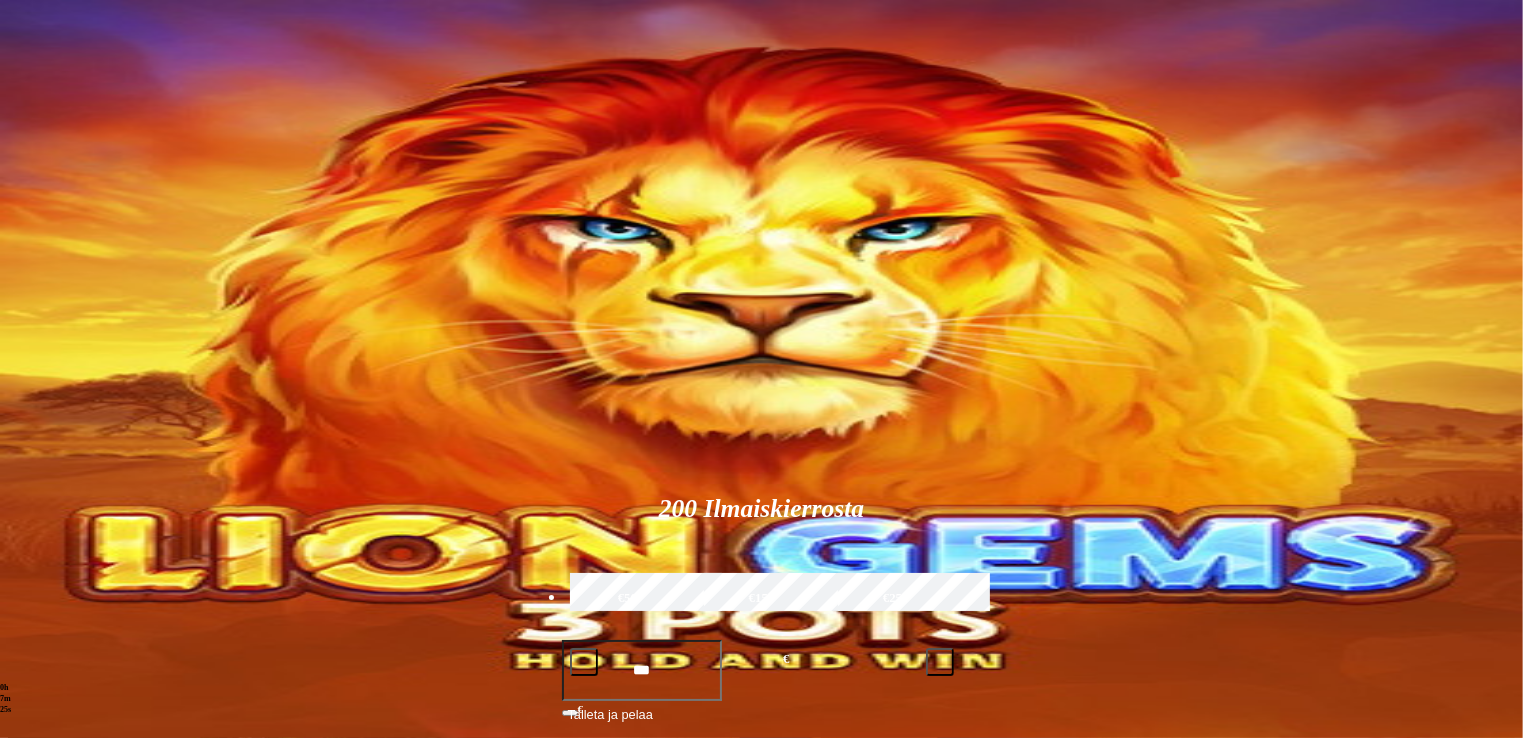 click at bounding box center (401, 180) 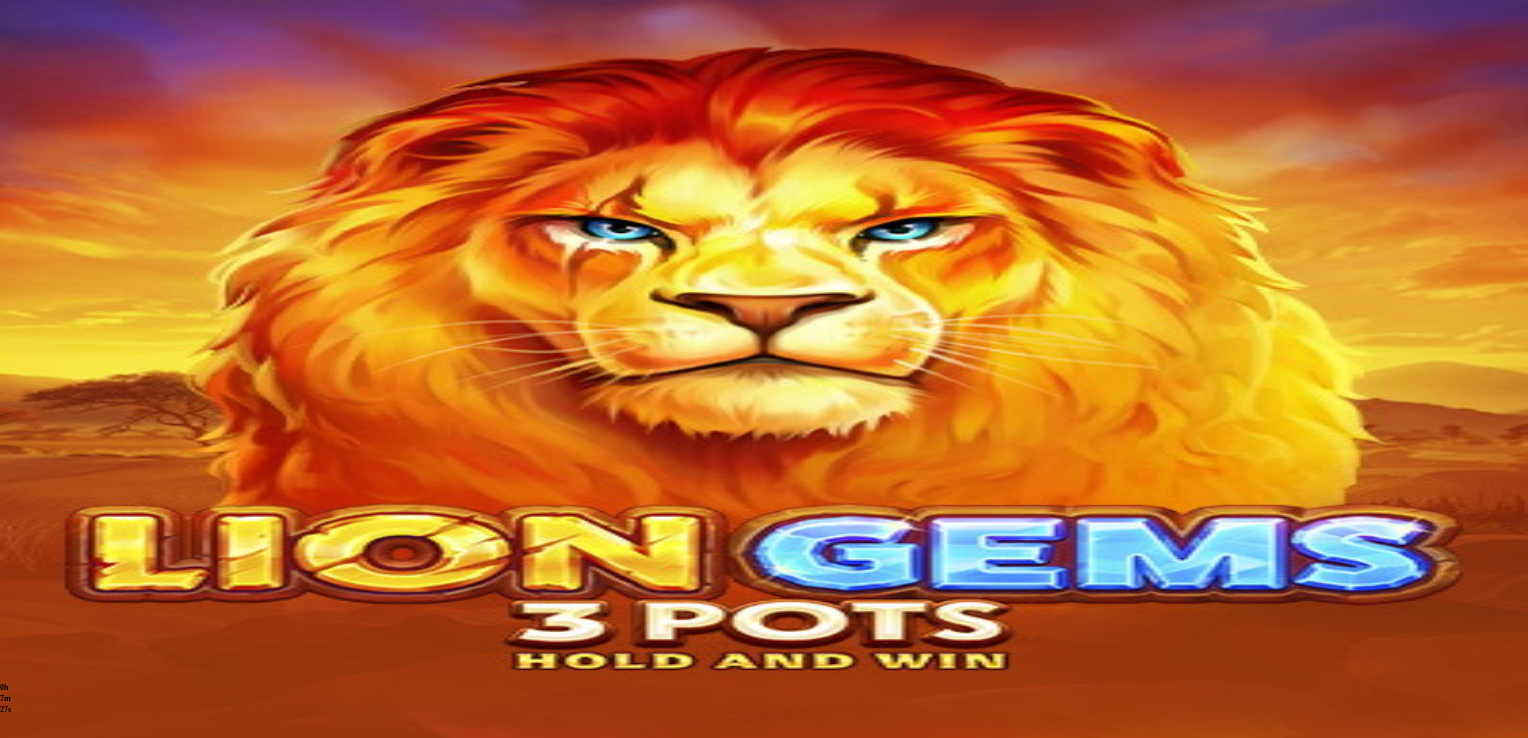 scroll, scrollTop: 143, scrollLeft: 0, axis: vertical 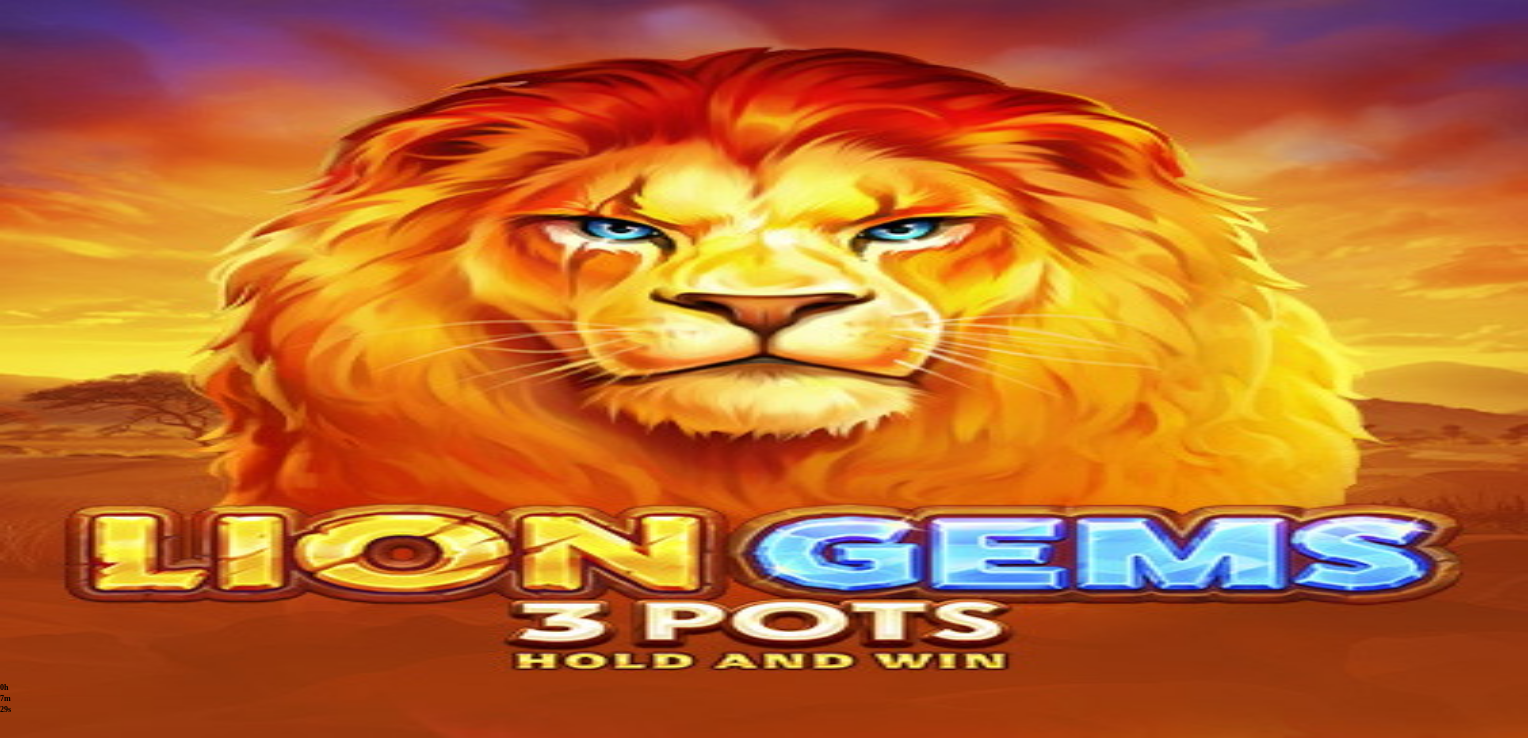 click on "[FIRST] [MIDDLE] [MIDDLE] [LAST]" at bounding box center [558, 210] 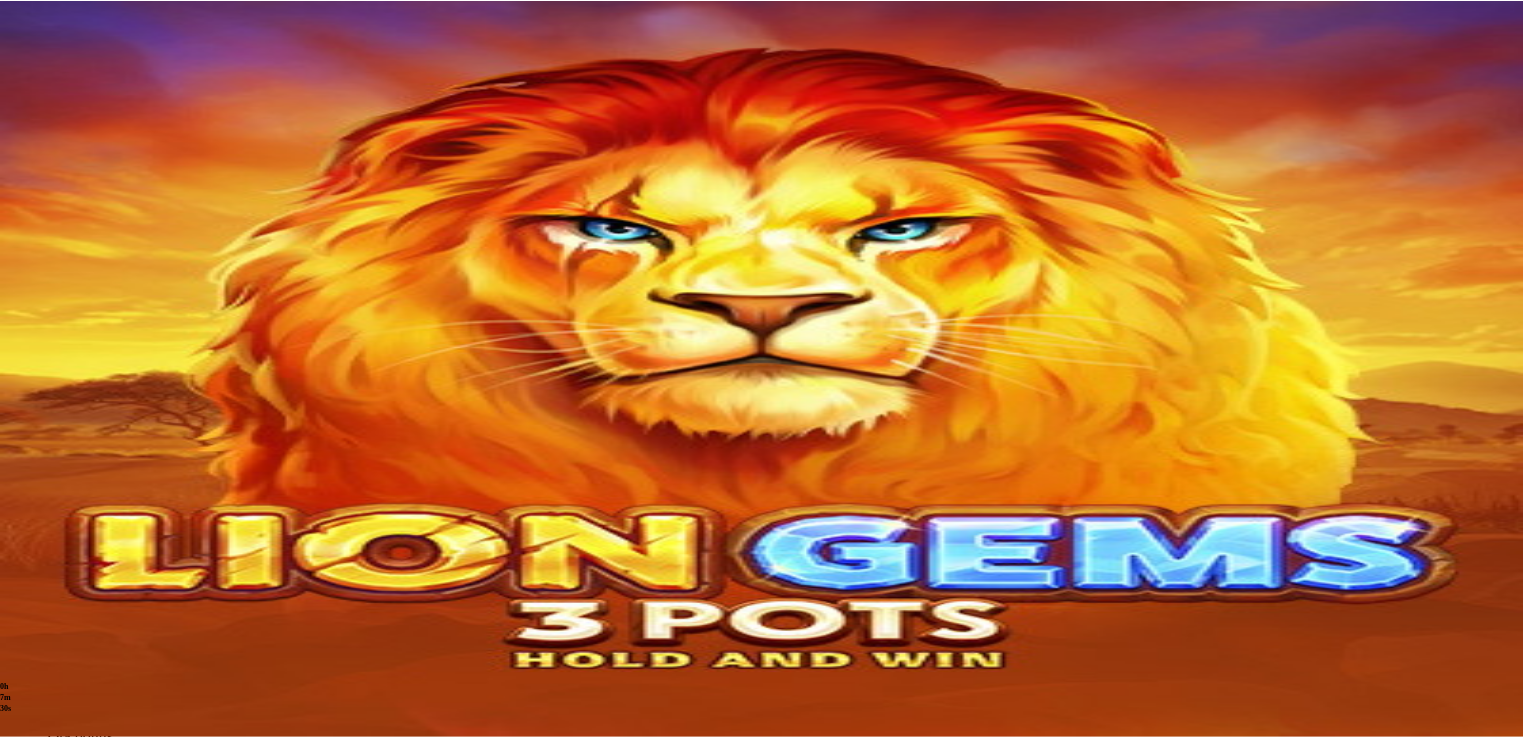 scroll, scrollTop: 0, scrollLeft: 0, axis: both 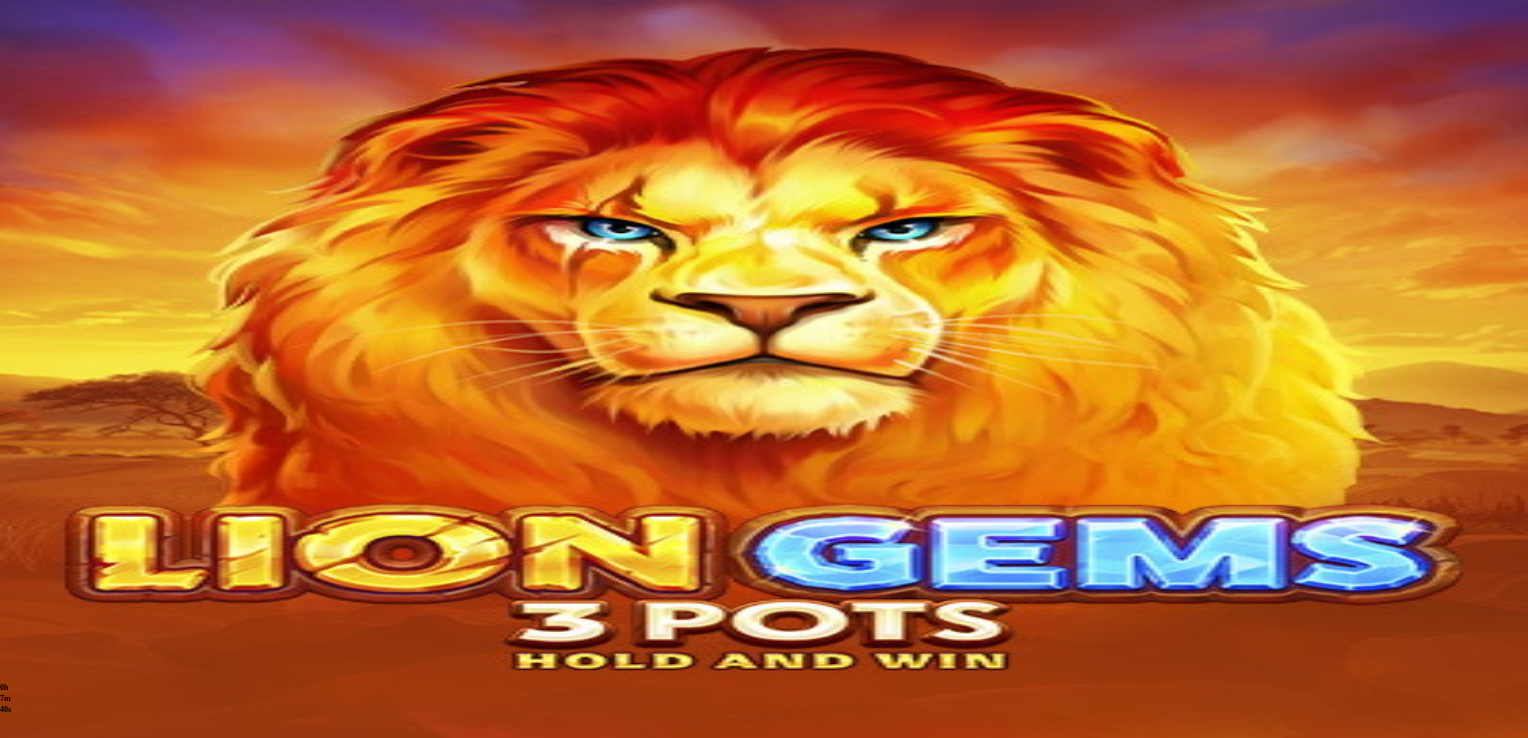 click at bounding box center (16, 466) 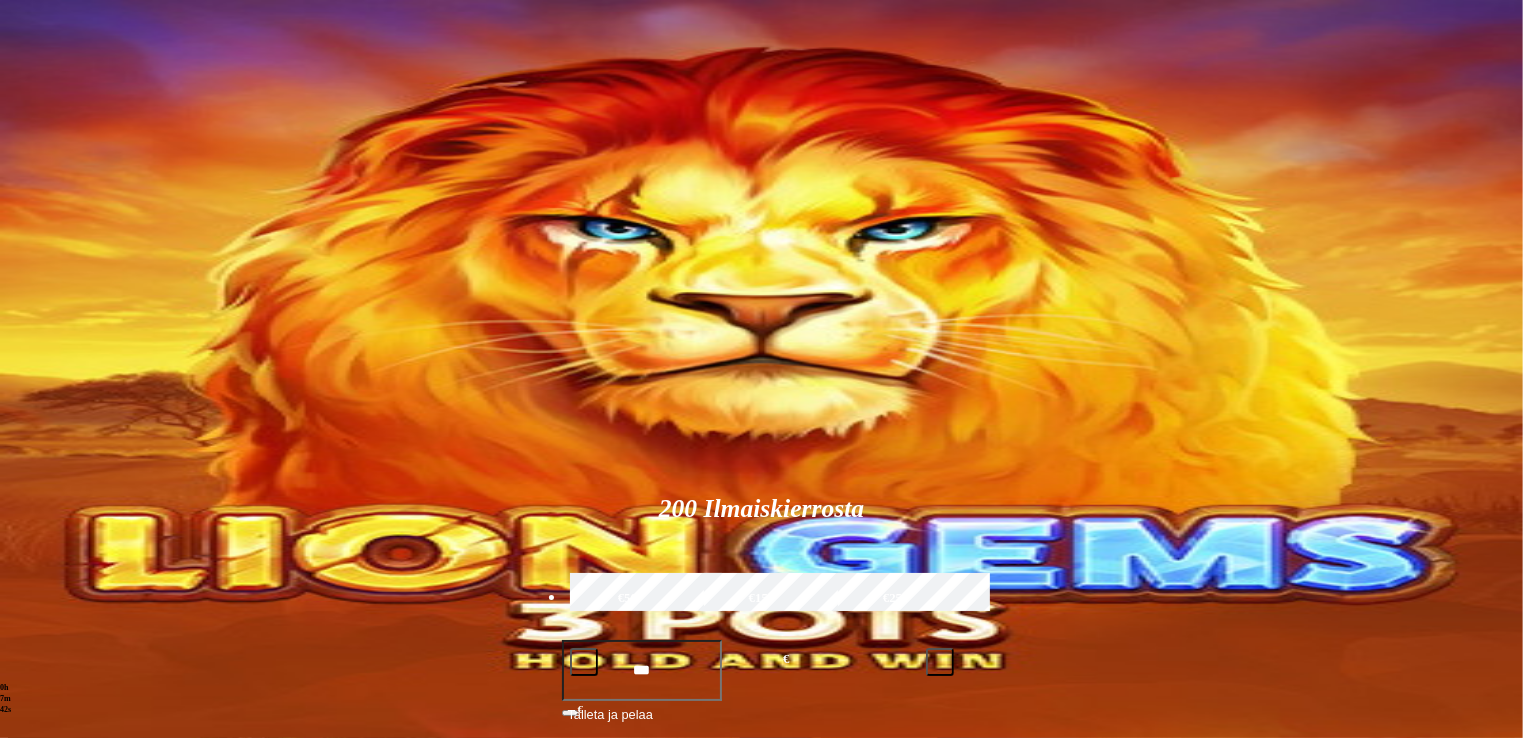 click on "Kasino" at bounding box center (70, 266) 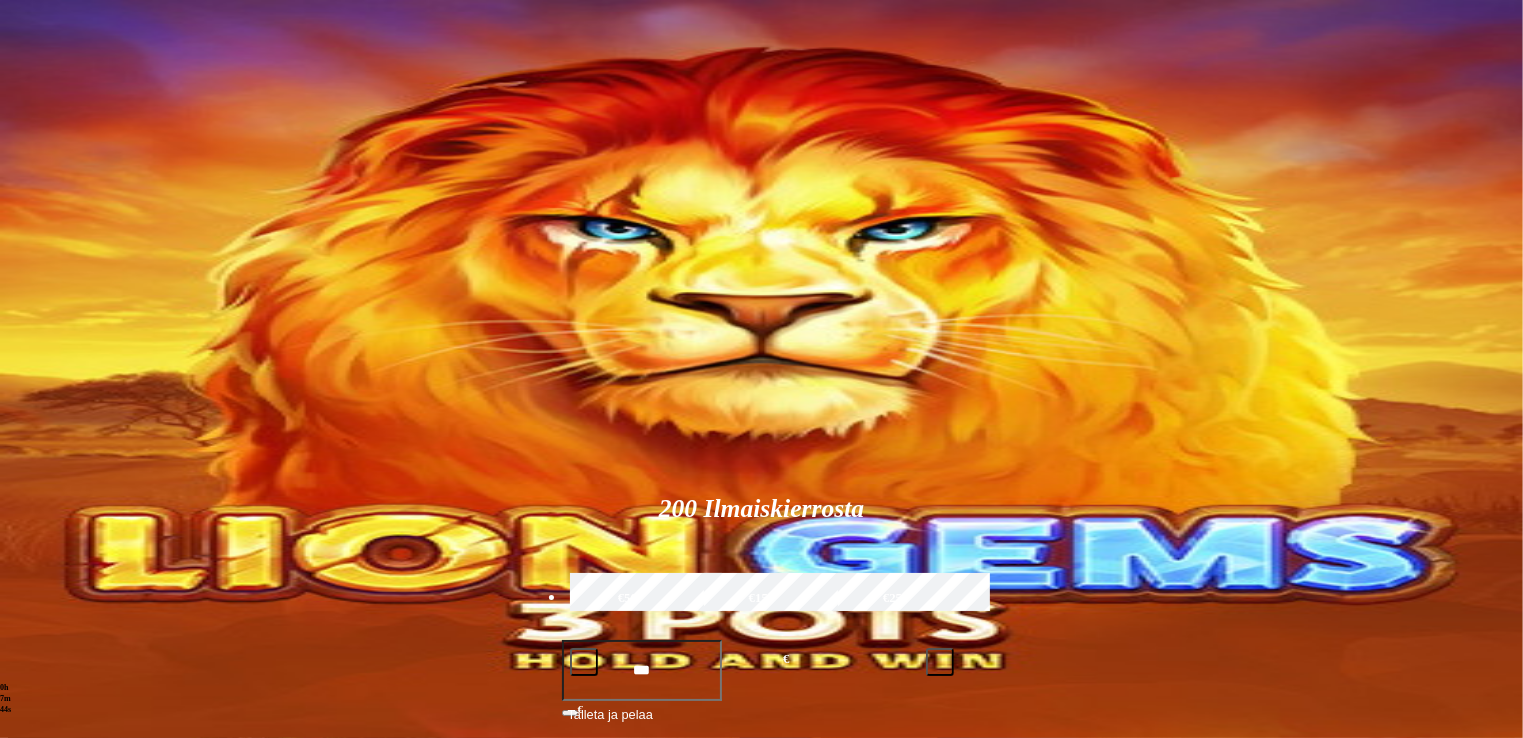 click on "Kasino" at bounding box center (70, 266) 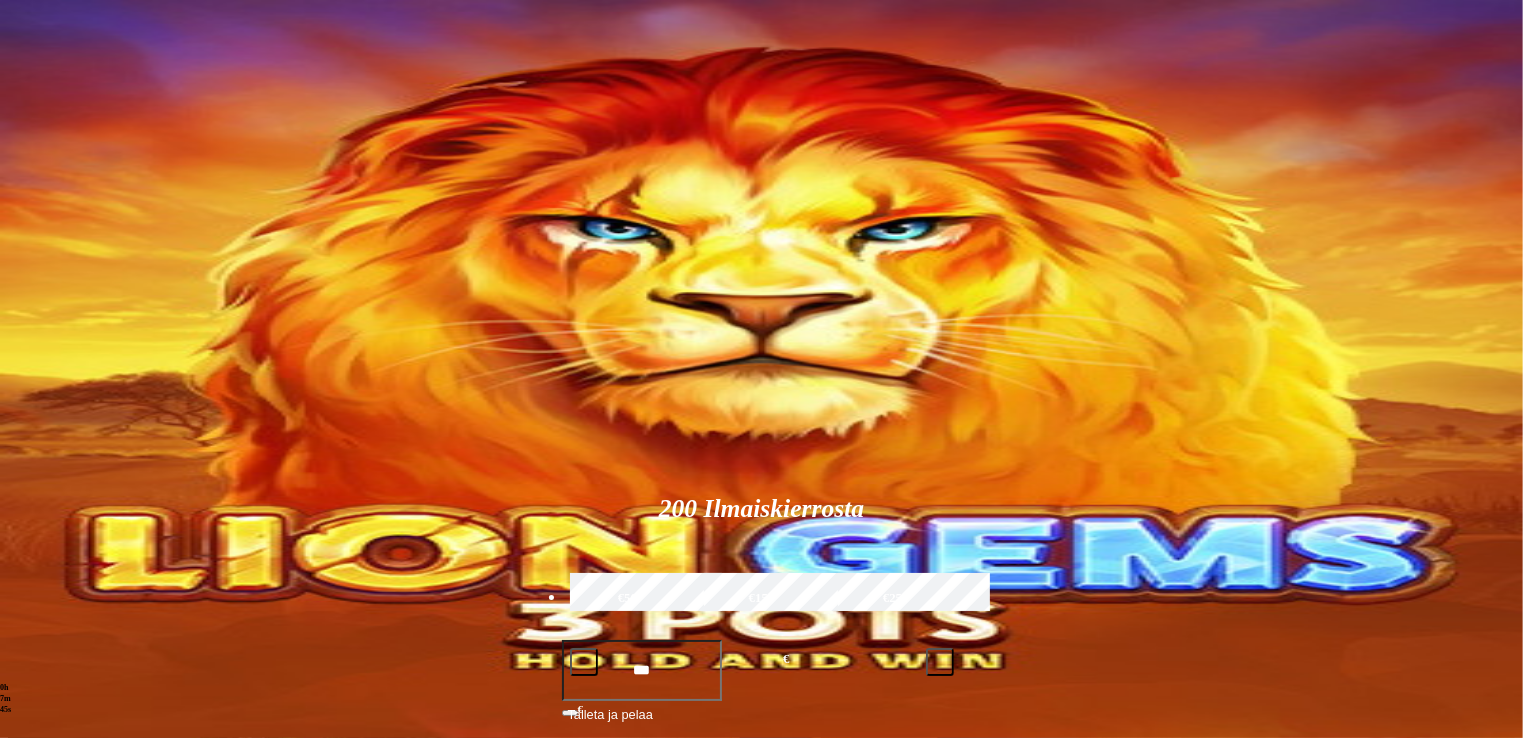 click on "Kasino" at bounding box center (70, 266) 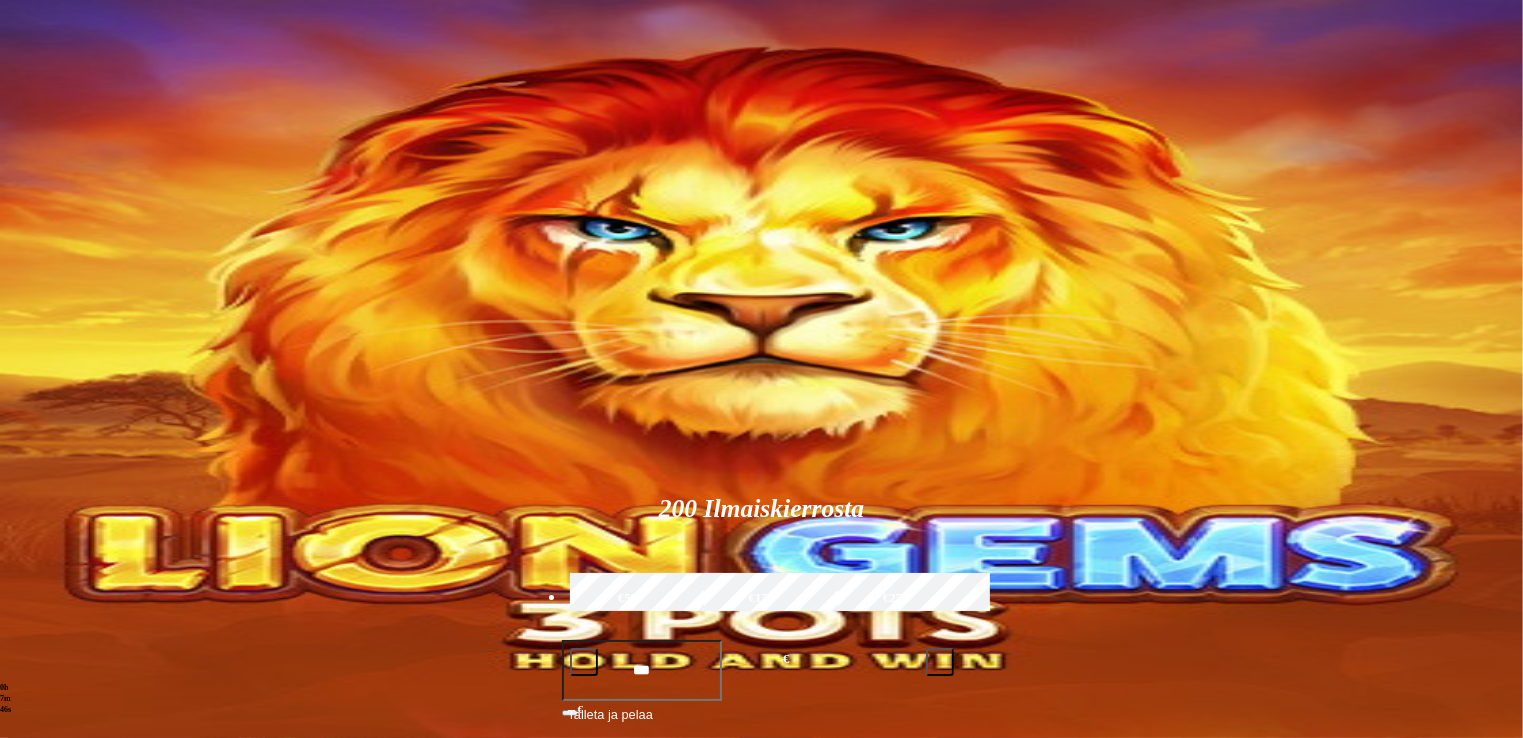 click on "Kasino" at bounding box center (70, 266) 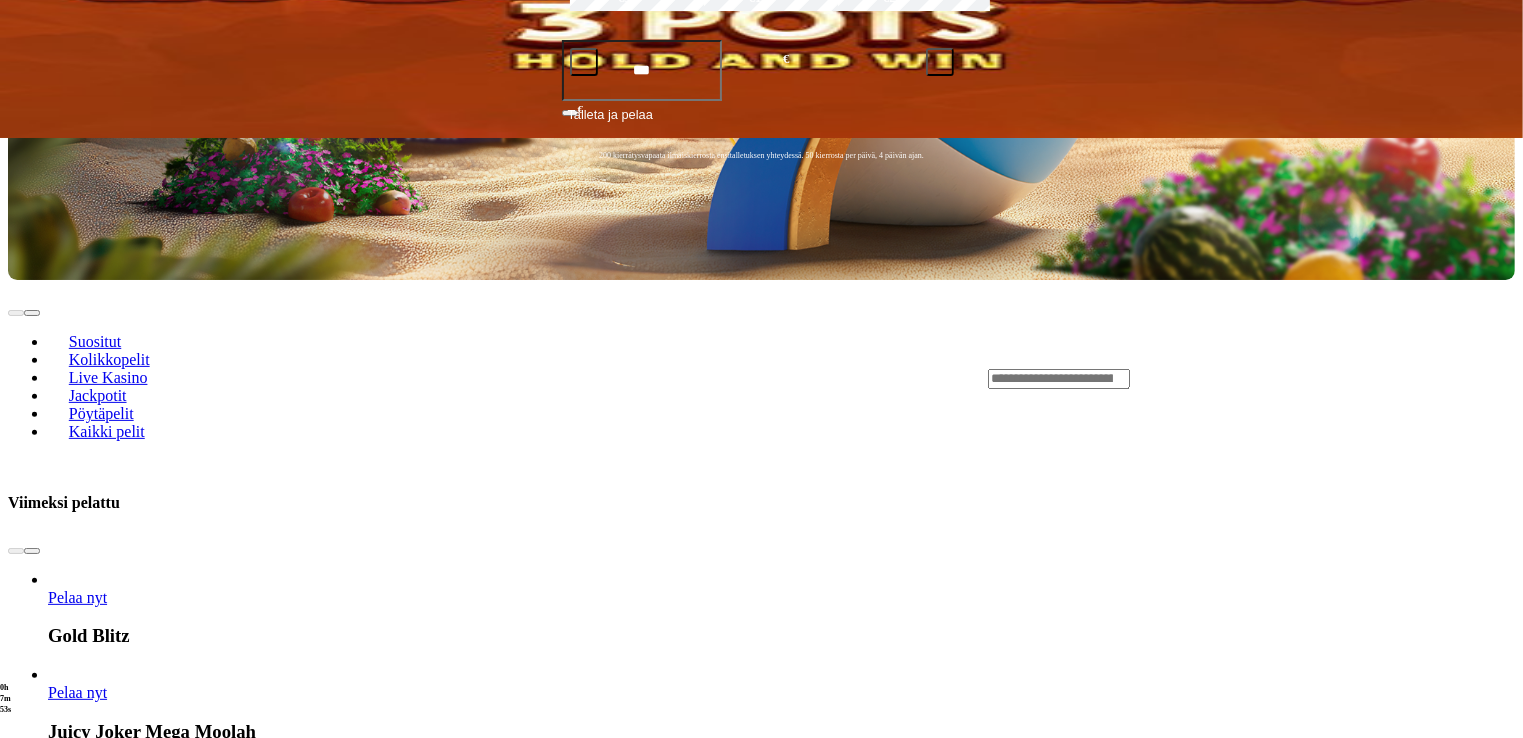 scroll, scrollTop: 0, scrollLeft: 0, axis: both 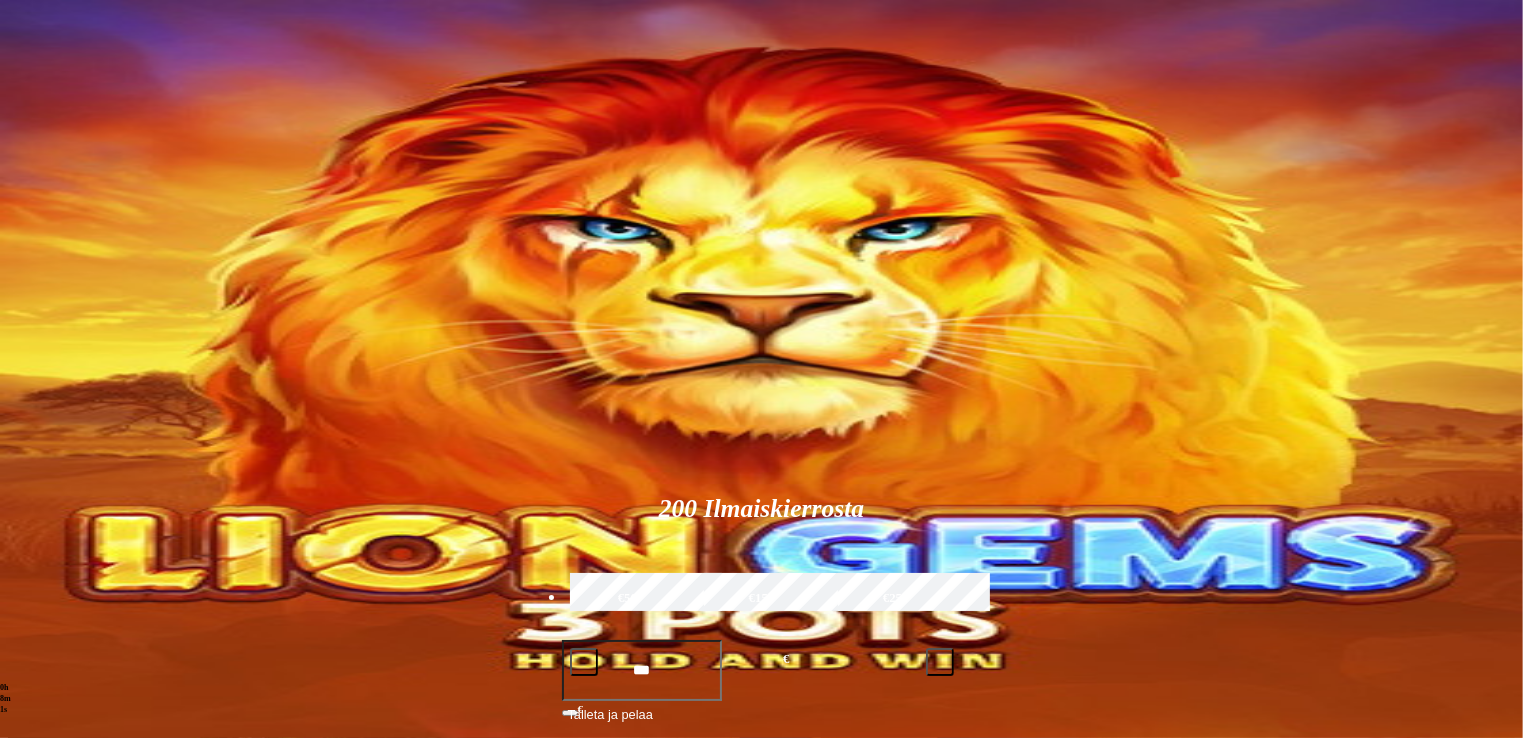 click on "[FIRST] [MIDDLE] [MIDDLE] [LAST]" at bounding box center (558, 210) 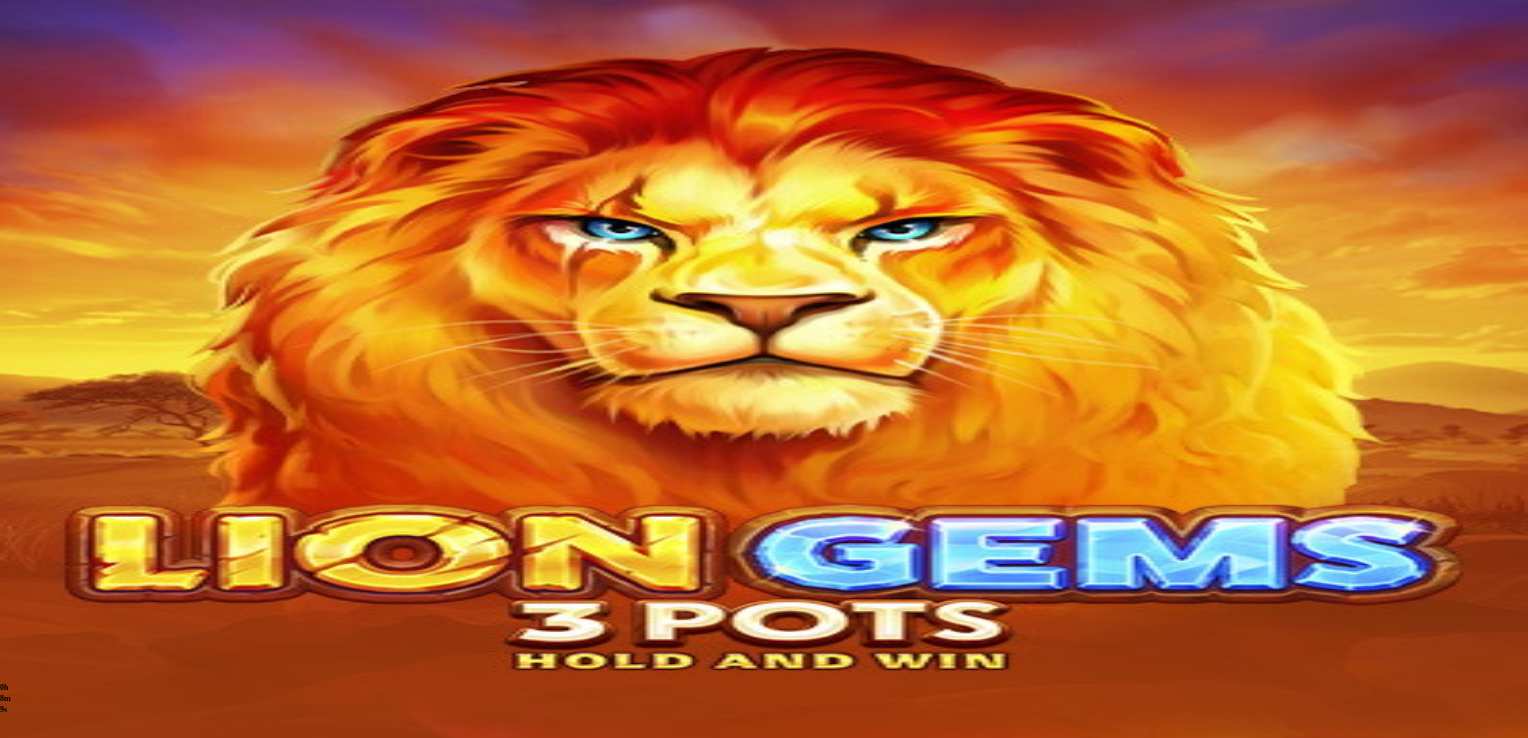 click on "Aloita pelaaminen" at bounding box center [764, 418] 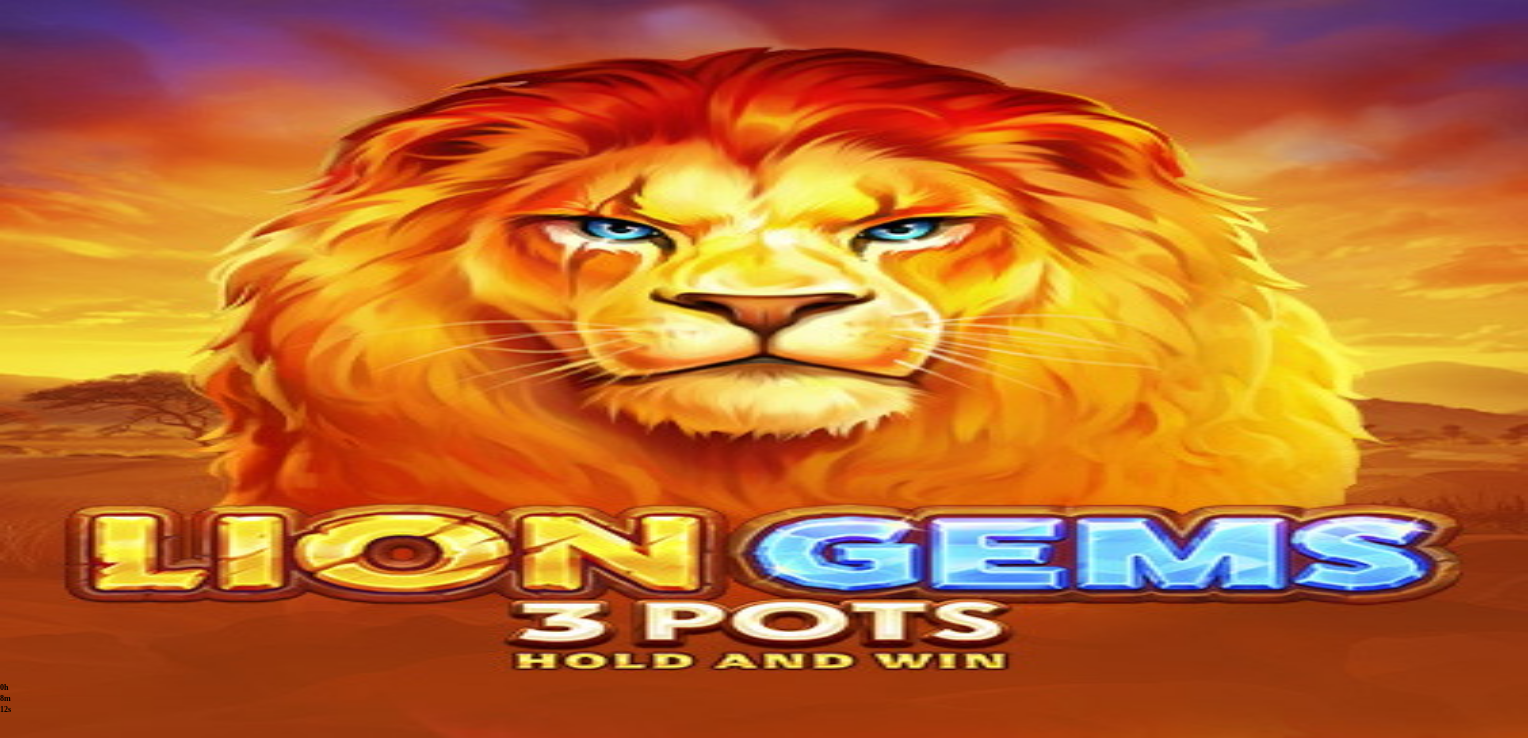 click at bounding box center (16, 466) 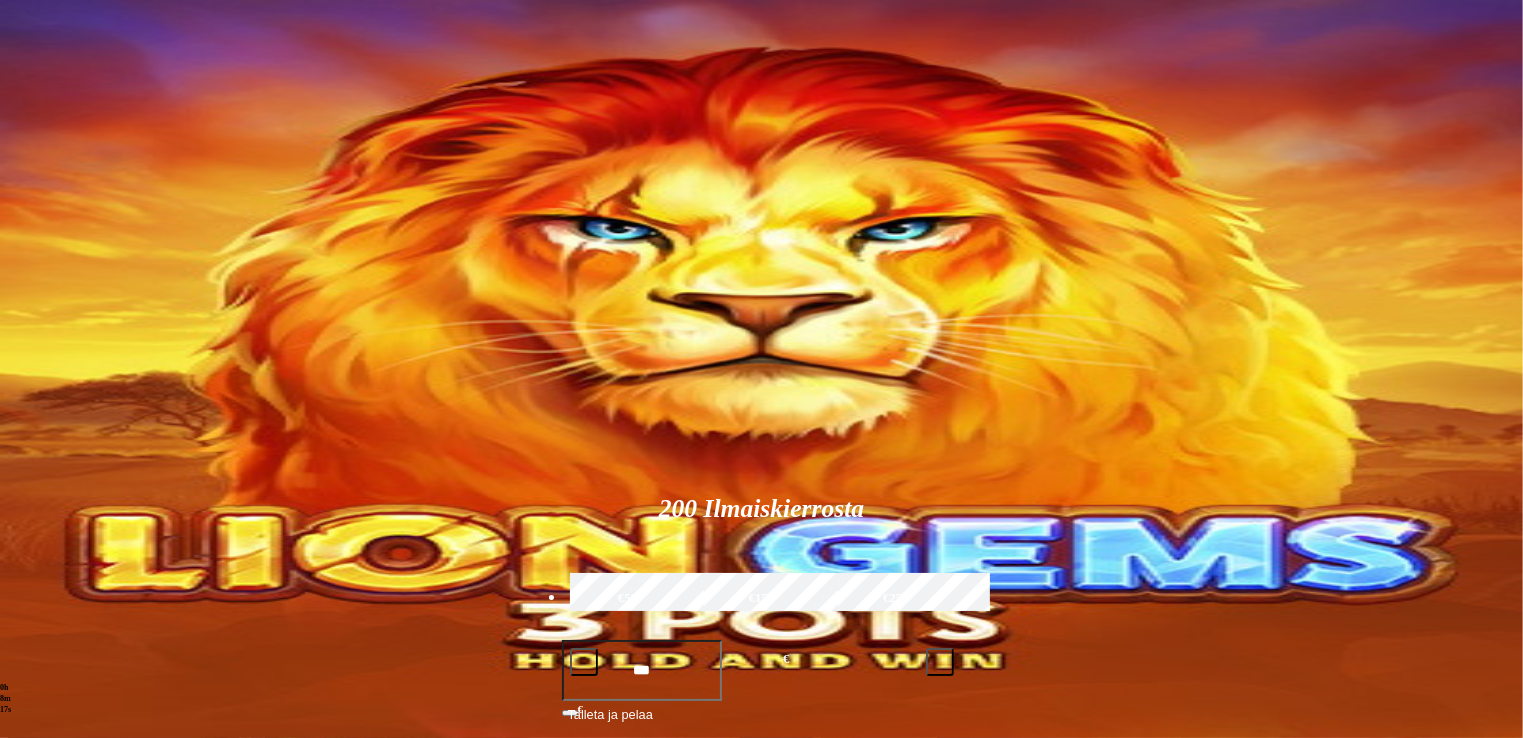 click at bounding box center [52, 363] 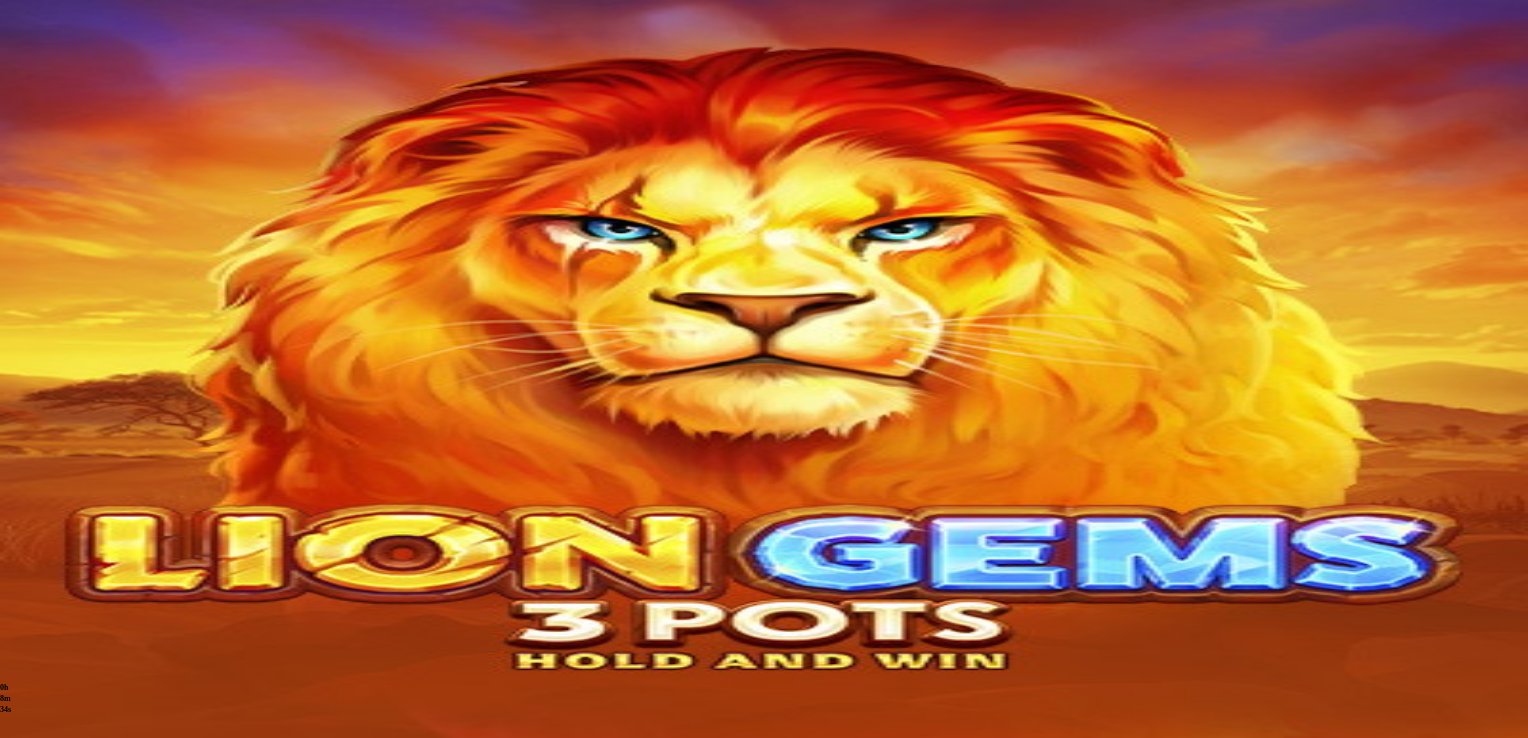 click on "Kotiutus" at bounding box center (40, 612) 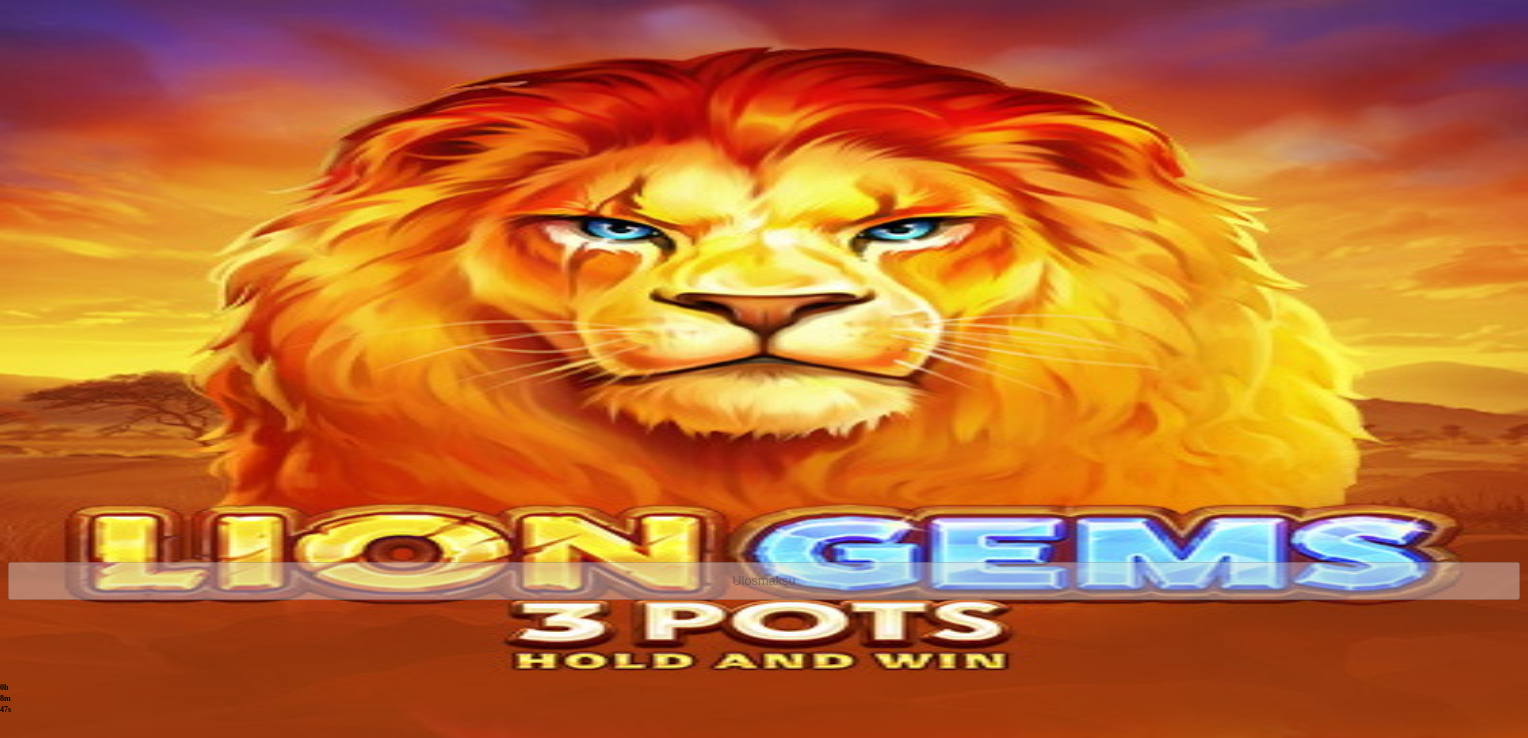 click at bounding box center [77, 534] 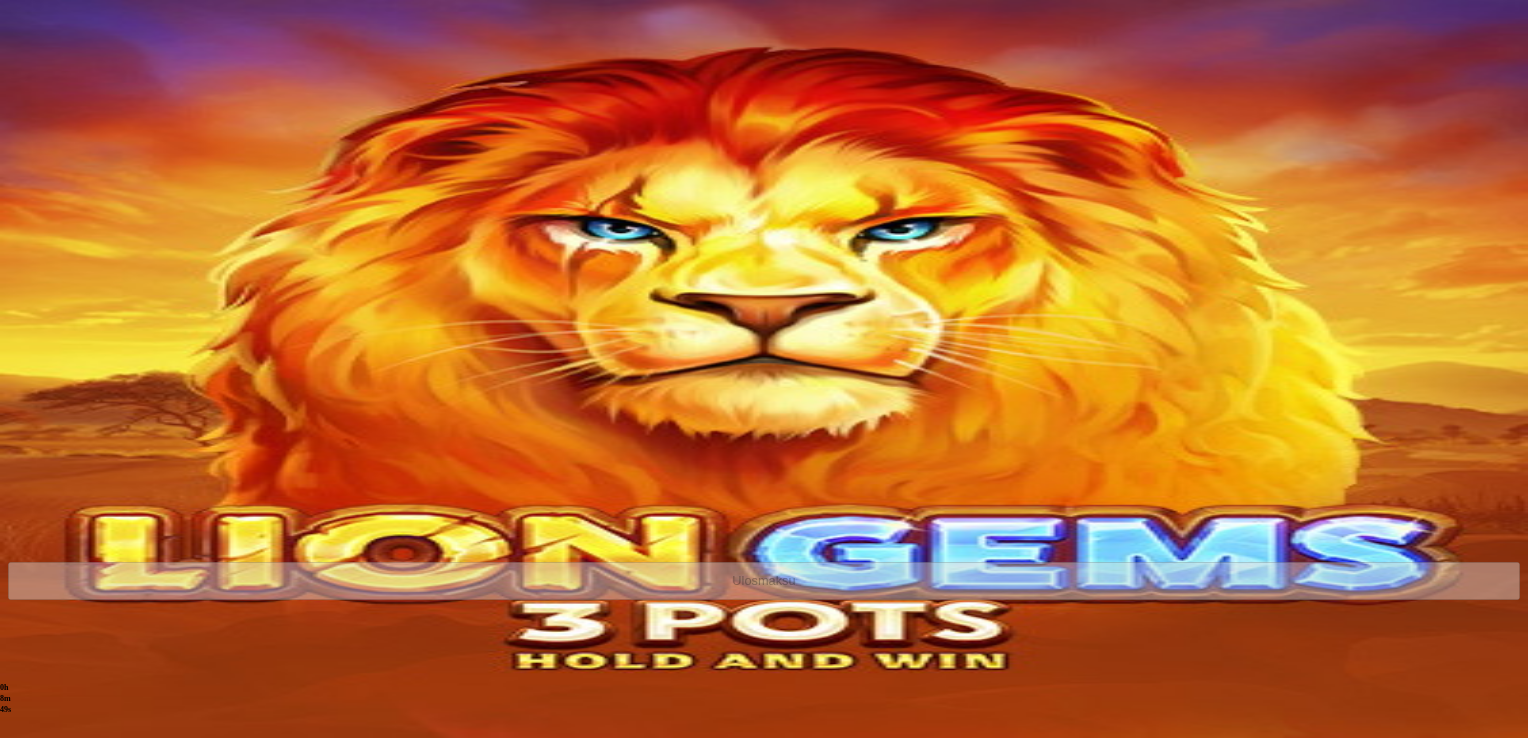 click on "Kotiutus" at bounding box center (764, 418) 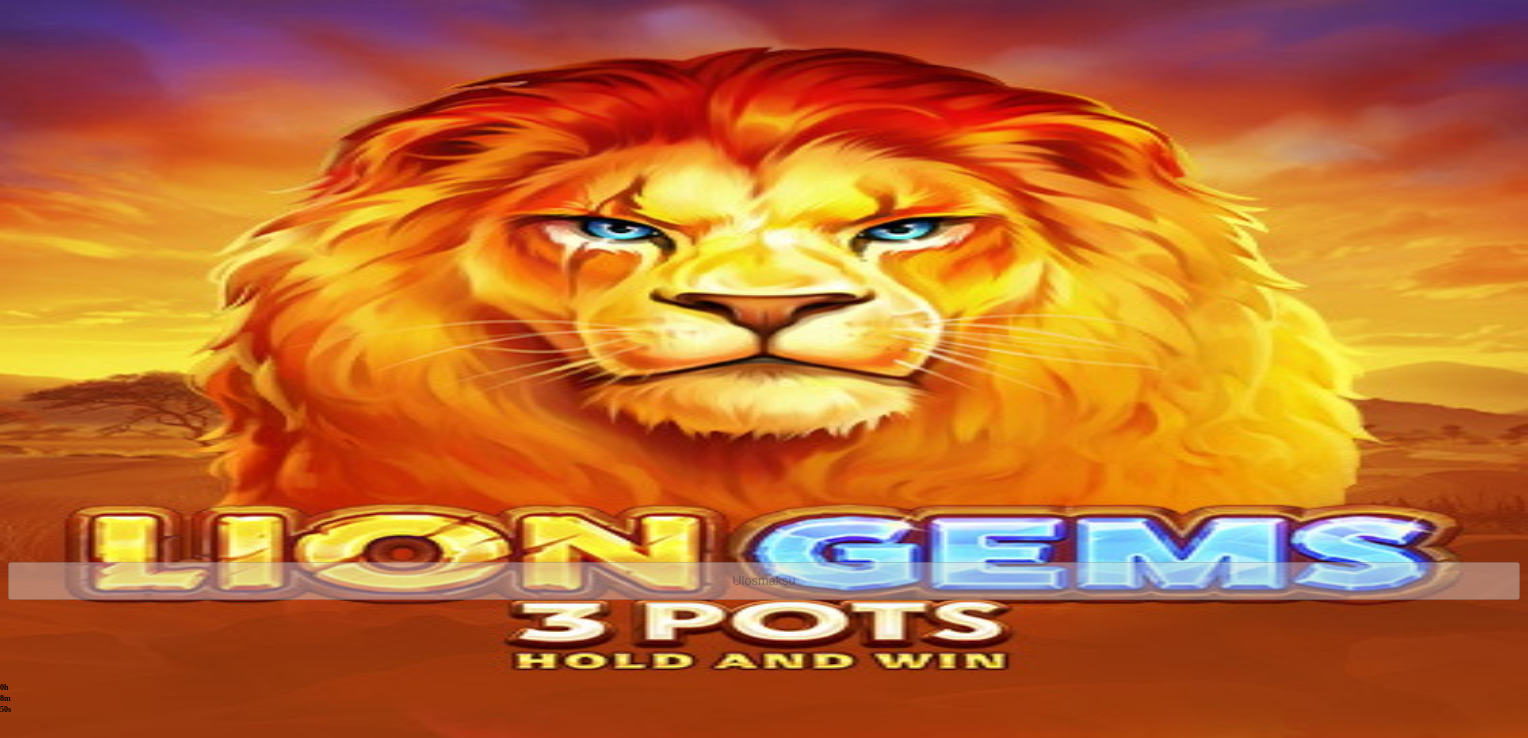 click at bounding box center (16, 466) 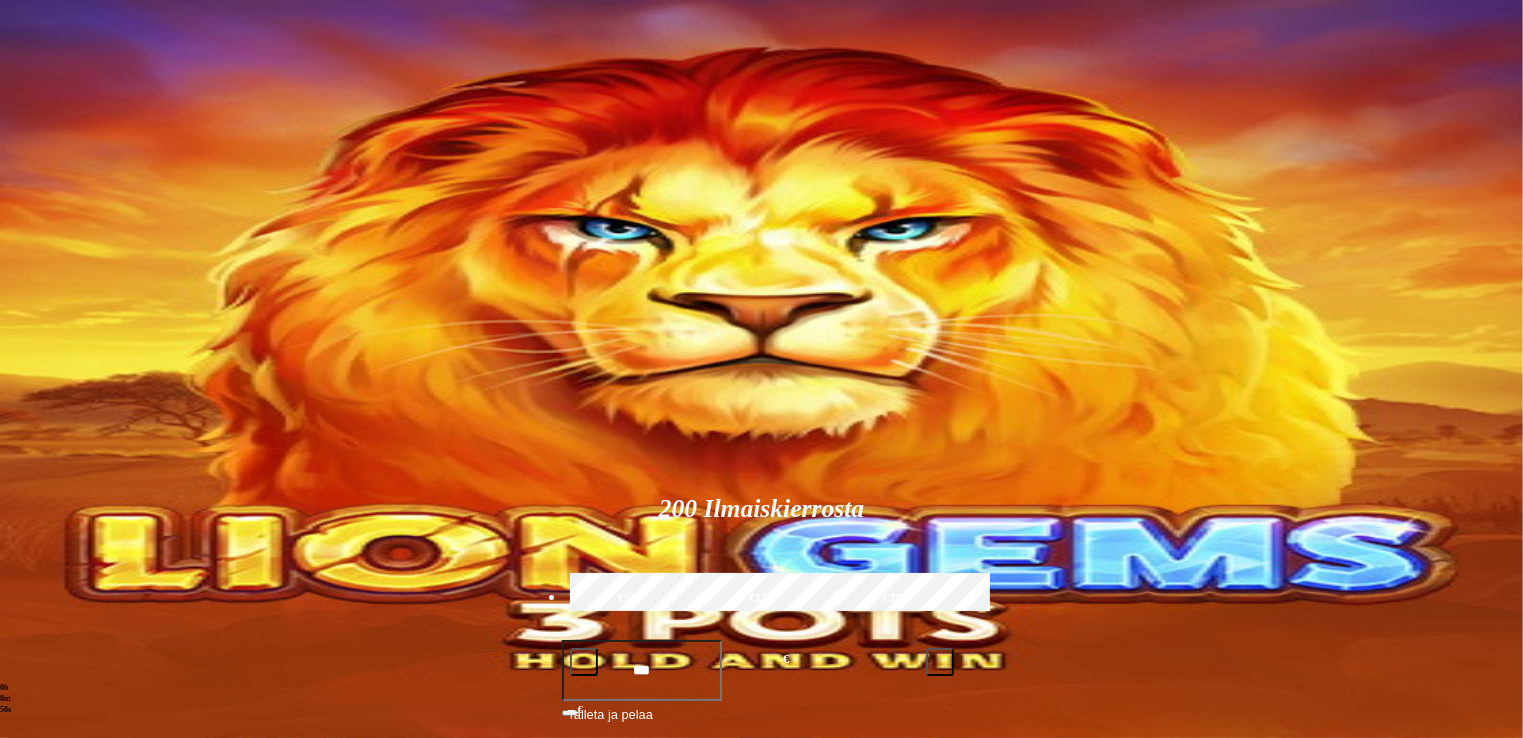 click at bounding box center (52, 363) 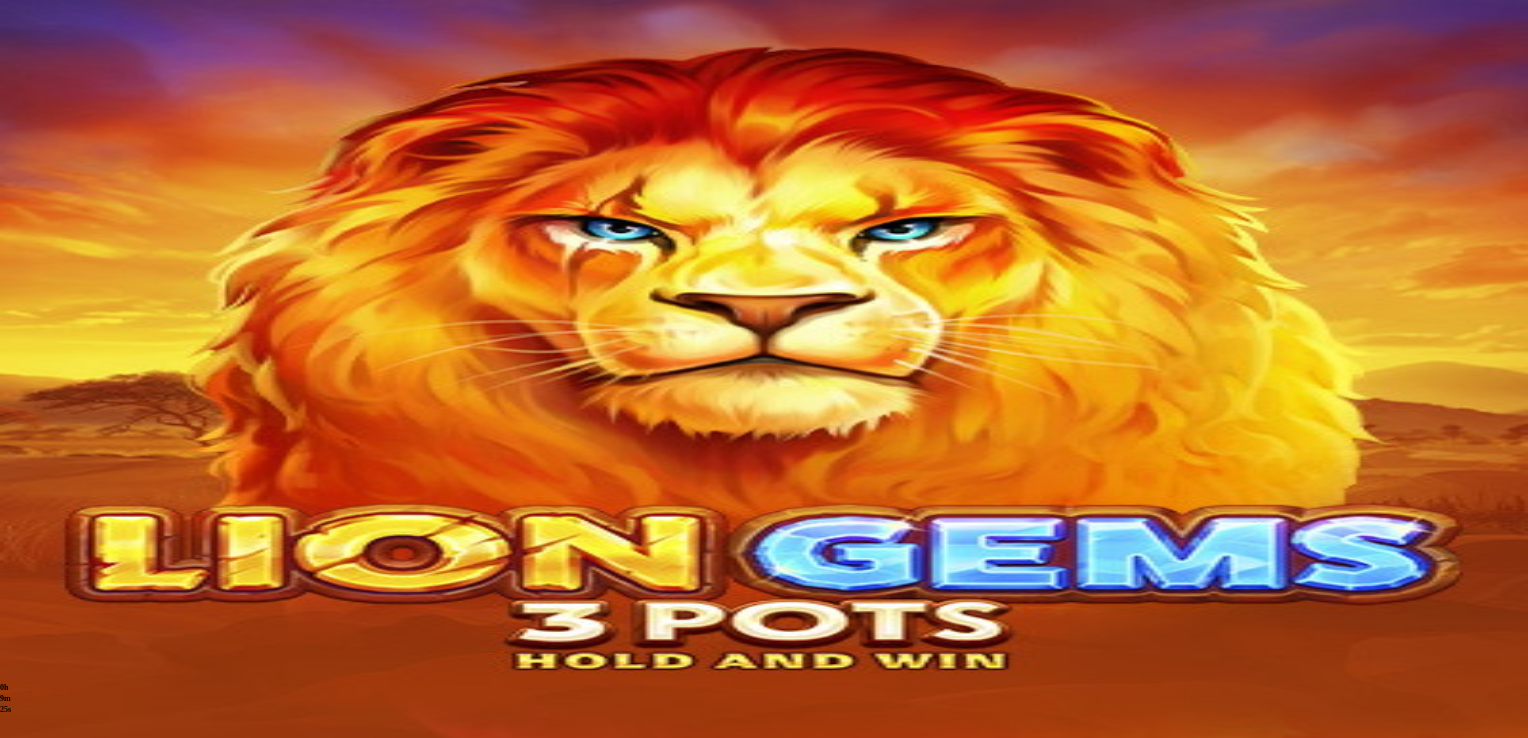 click on "Pelitauko Pelaa vastuullisesti" at bounding box center [140, 775] 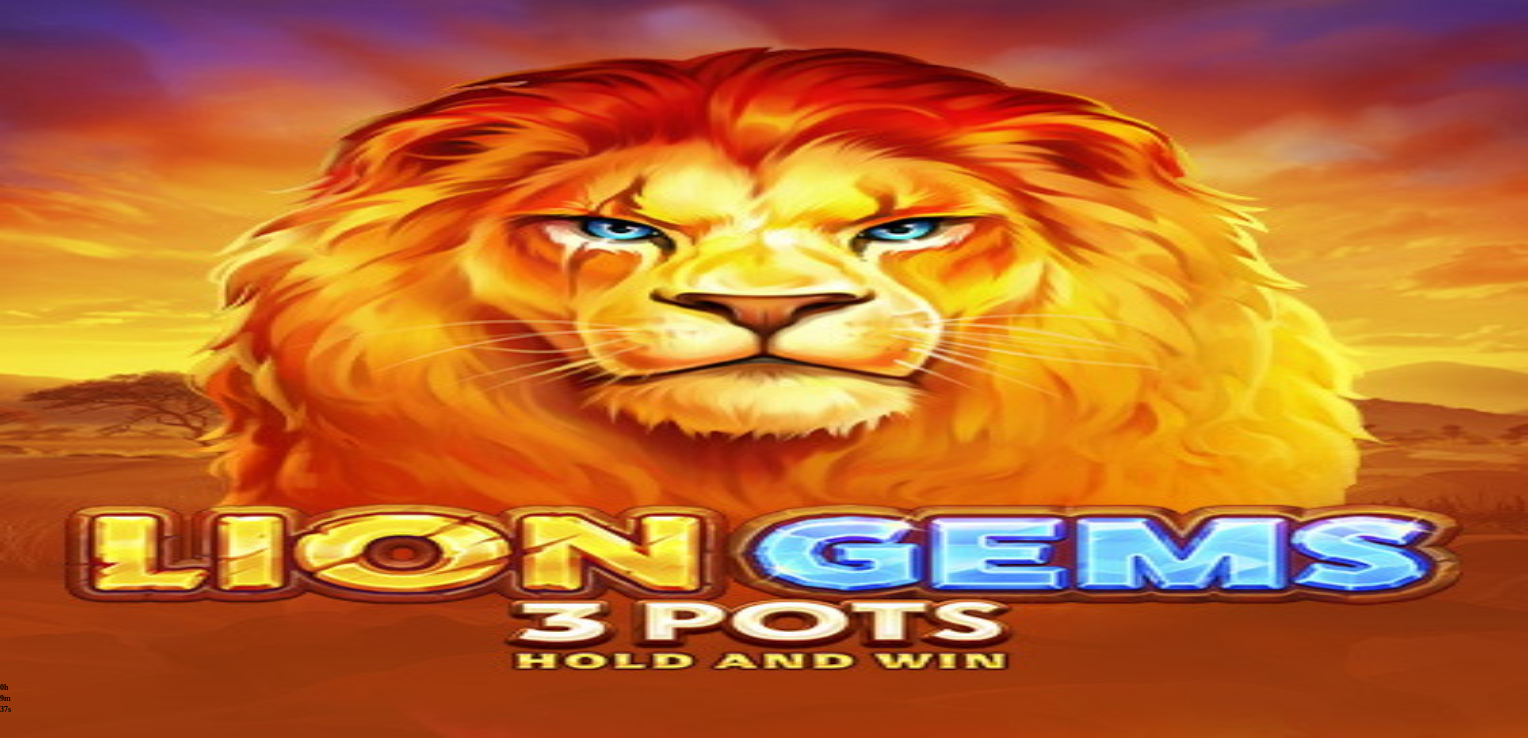 click at bounding box center [16, 466] 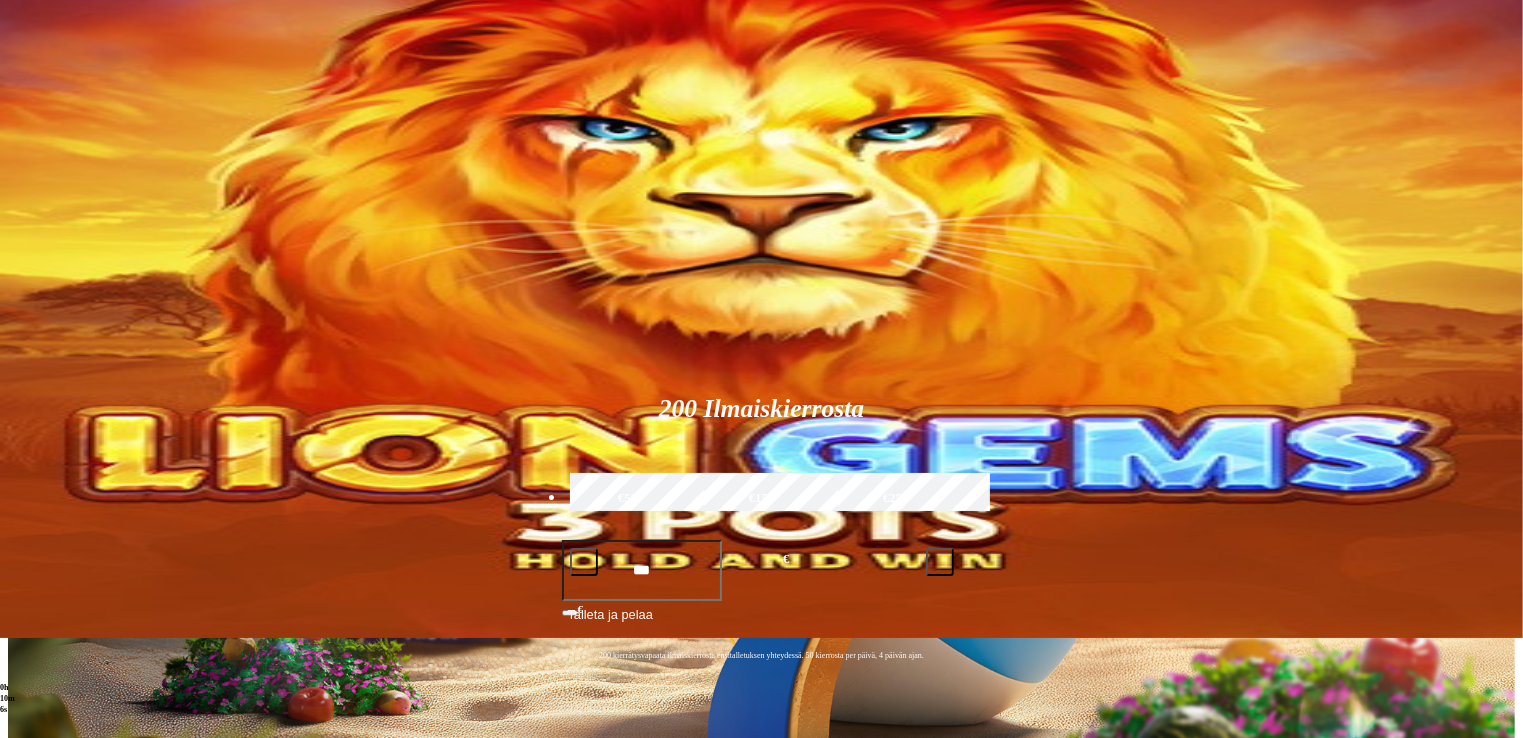 scroll, scrollTop: 0, scrollLeft: 0, axis: both 